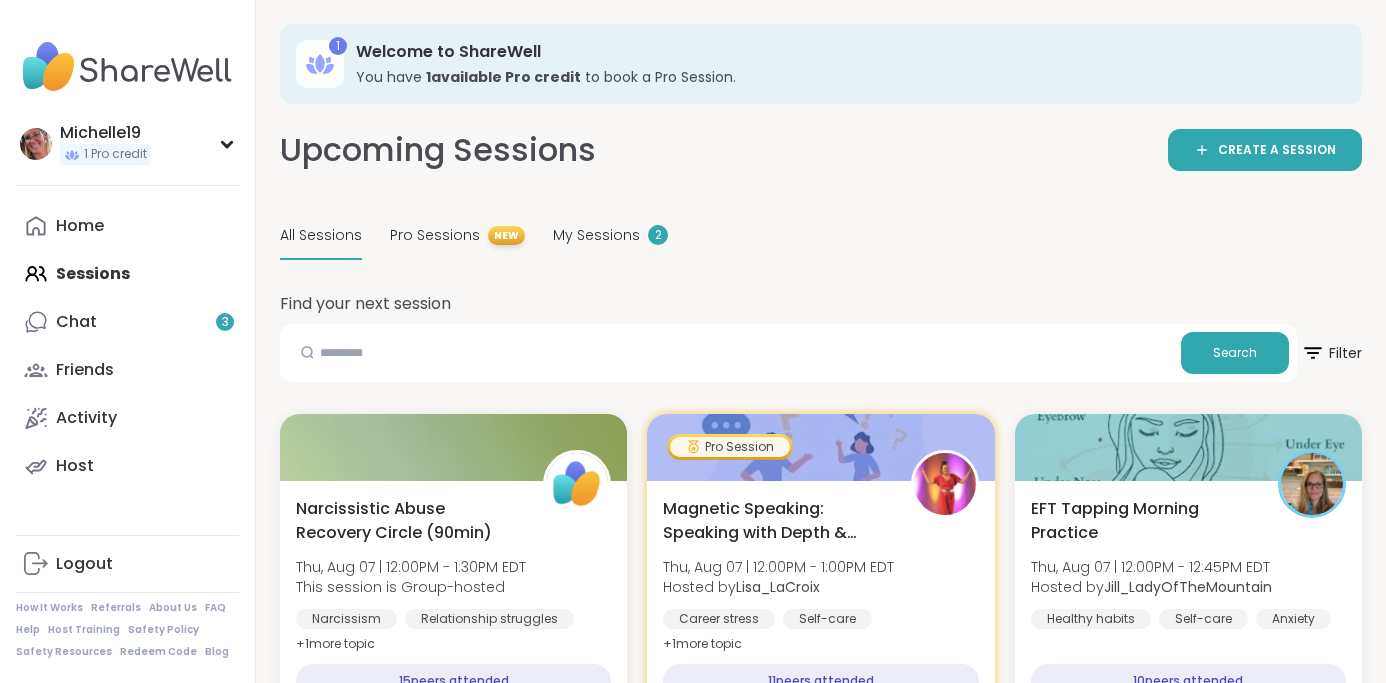 scroll, scrollTop: 3848, scrollLeft: 0, axis: vertical 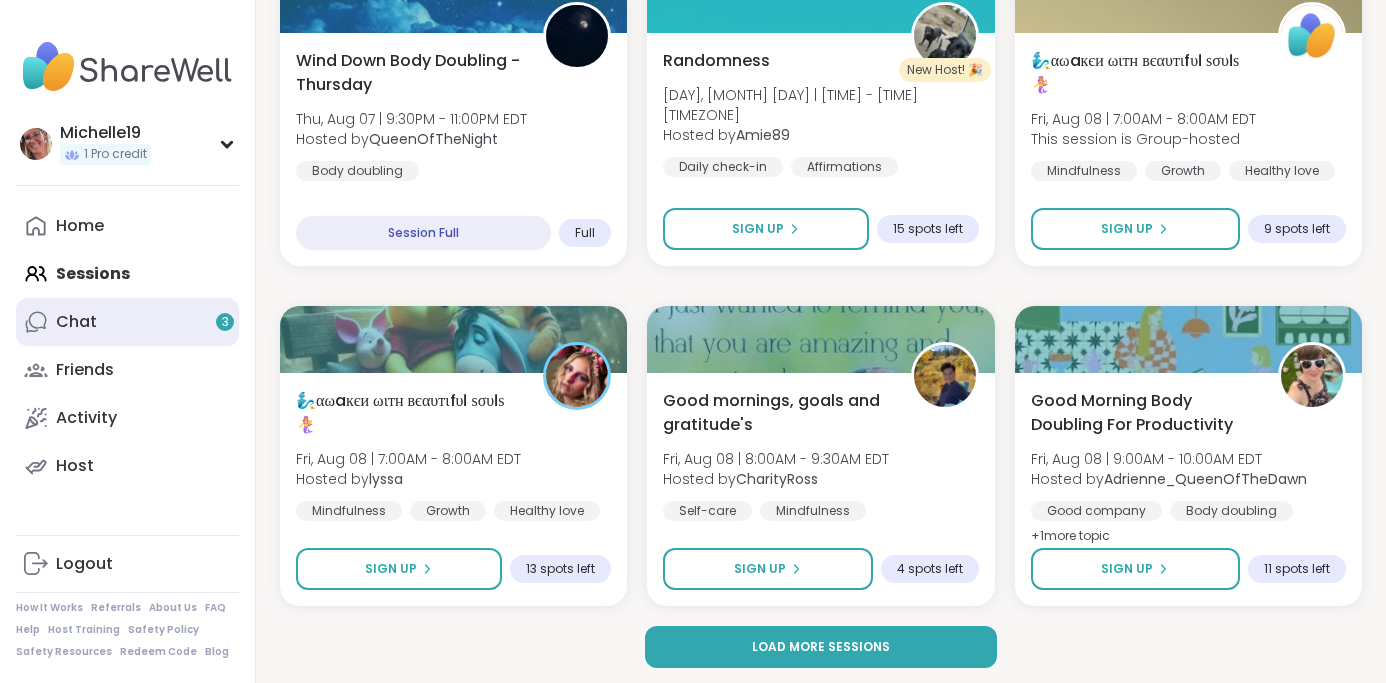 click on "Chat 3" at bounding box center [127, 322] 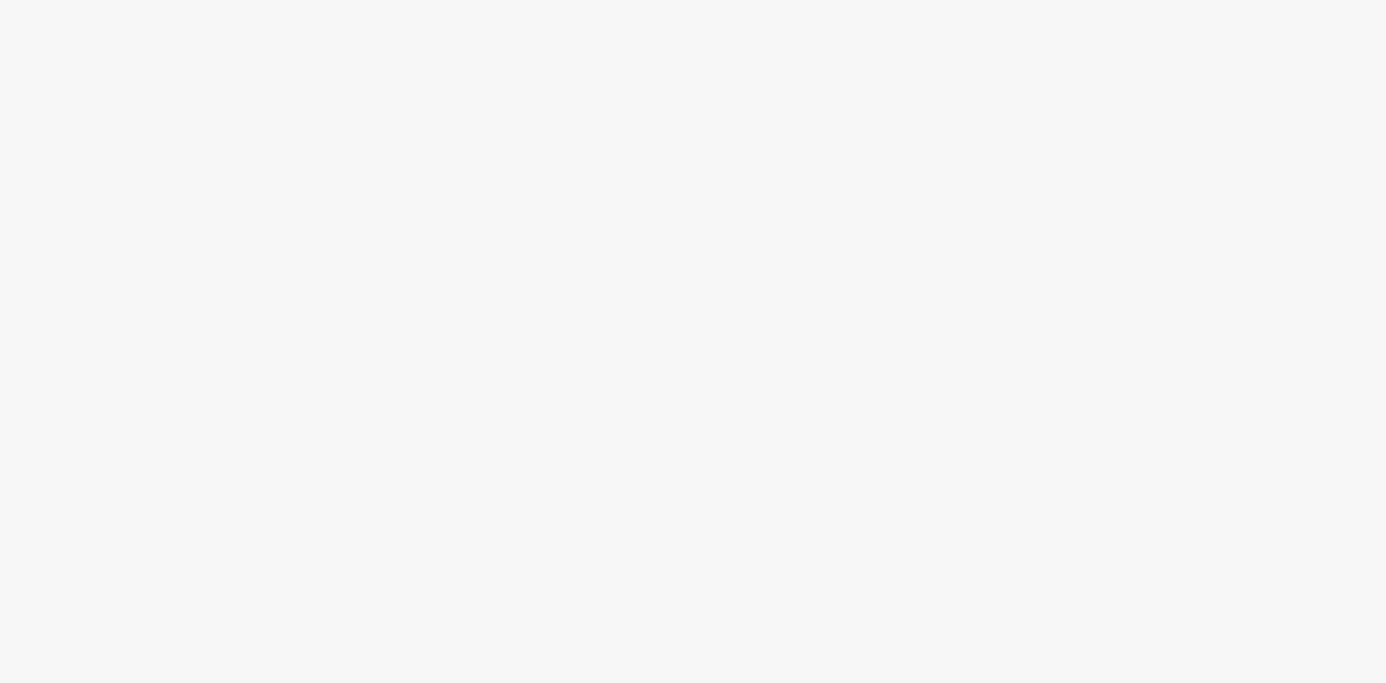 scroll, scrollTop: 0, scrollLeft: 0, axis: both 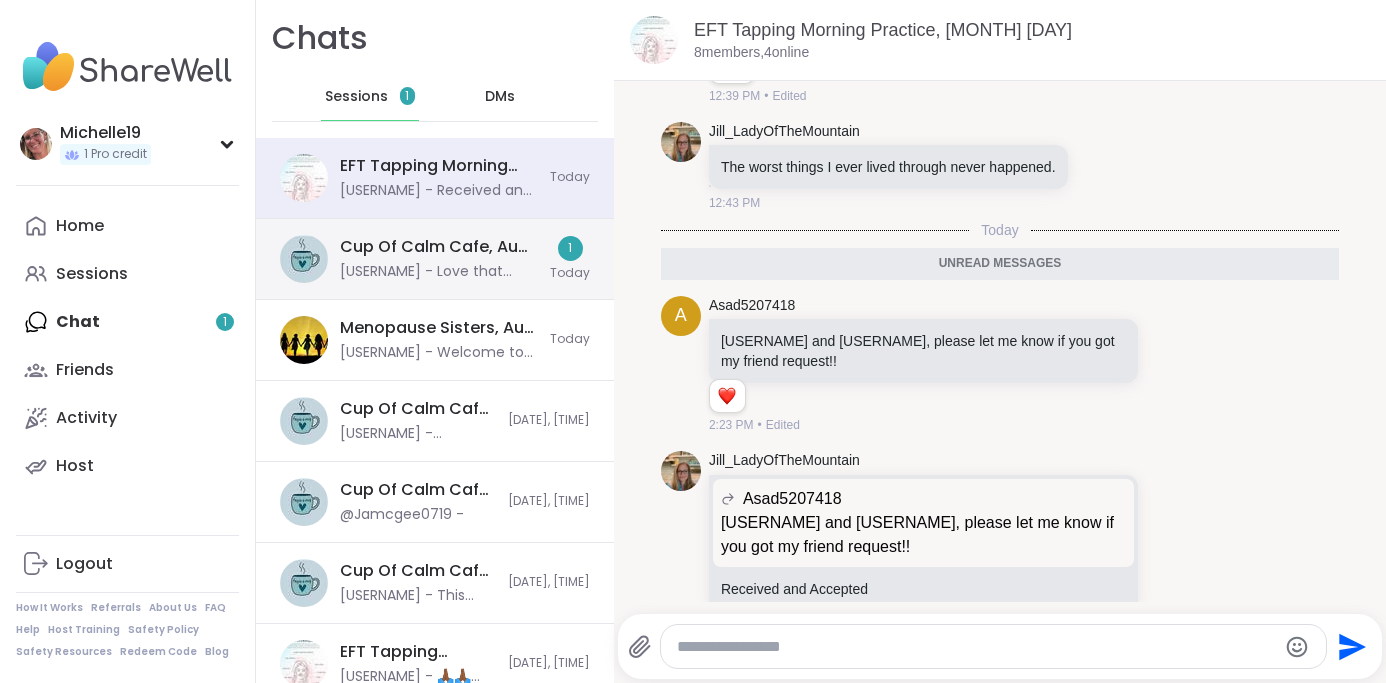 click on "Cup Of Calm Cafe, [MONTH] [DAY] @[USERNAME] - Love that @[USERNAME] . The theme for the day seems to be that we can make it!! NO MATTER WHAT!! That's what we say in Narcotics Anonymous" at bounding box center (439, 259) 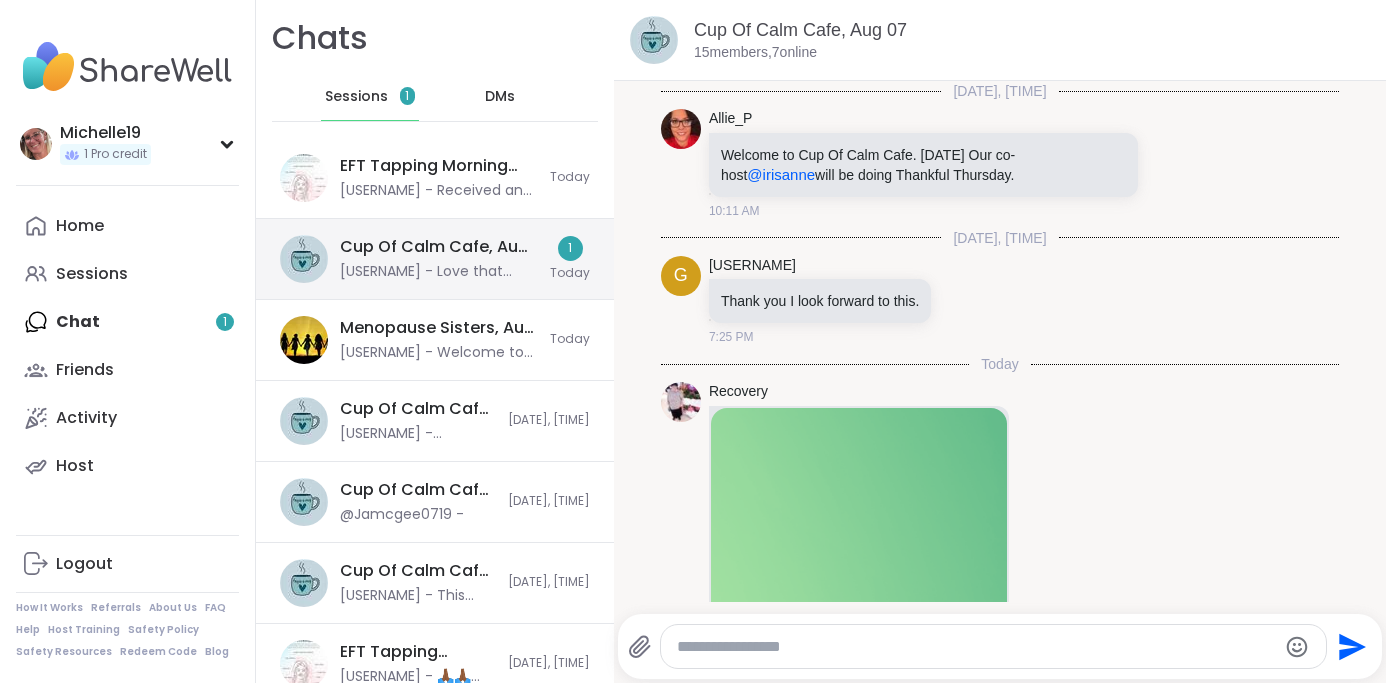 scroll, scrollTop: 4236, scrollLeft: 0, axis: vertical 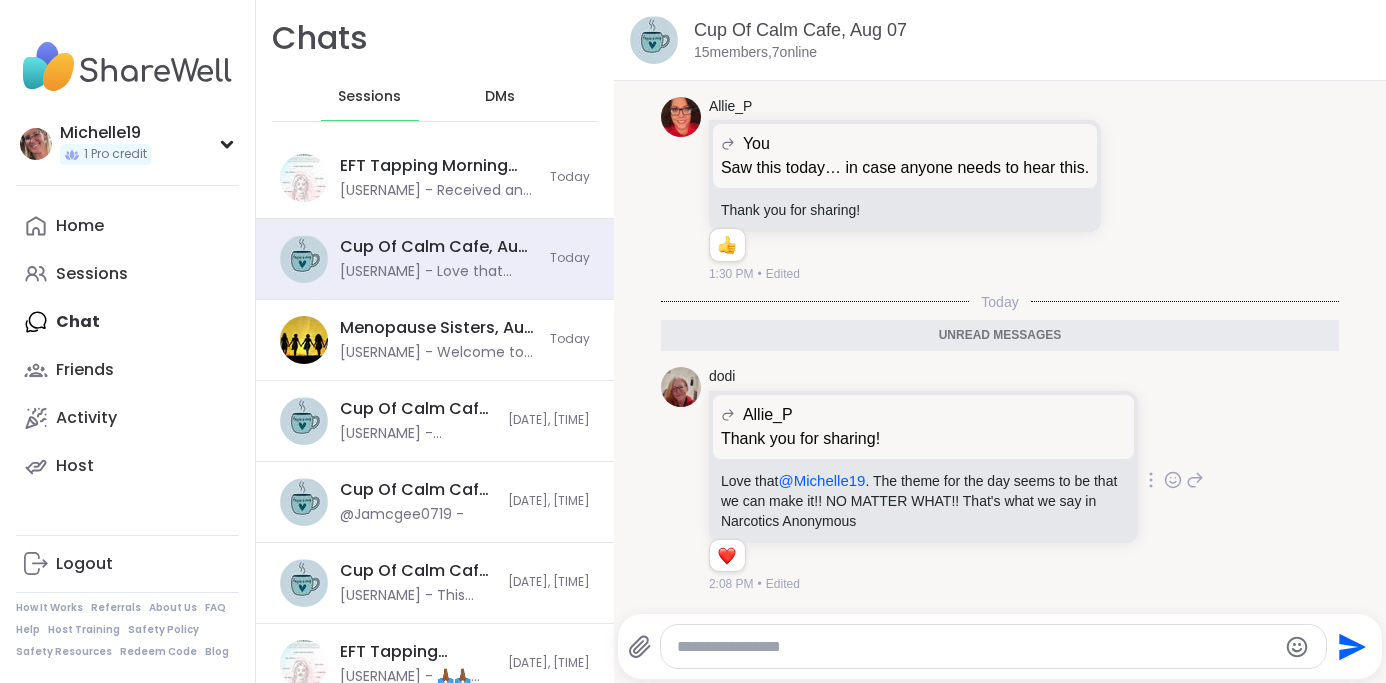 click 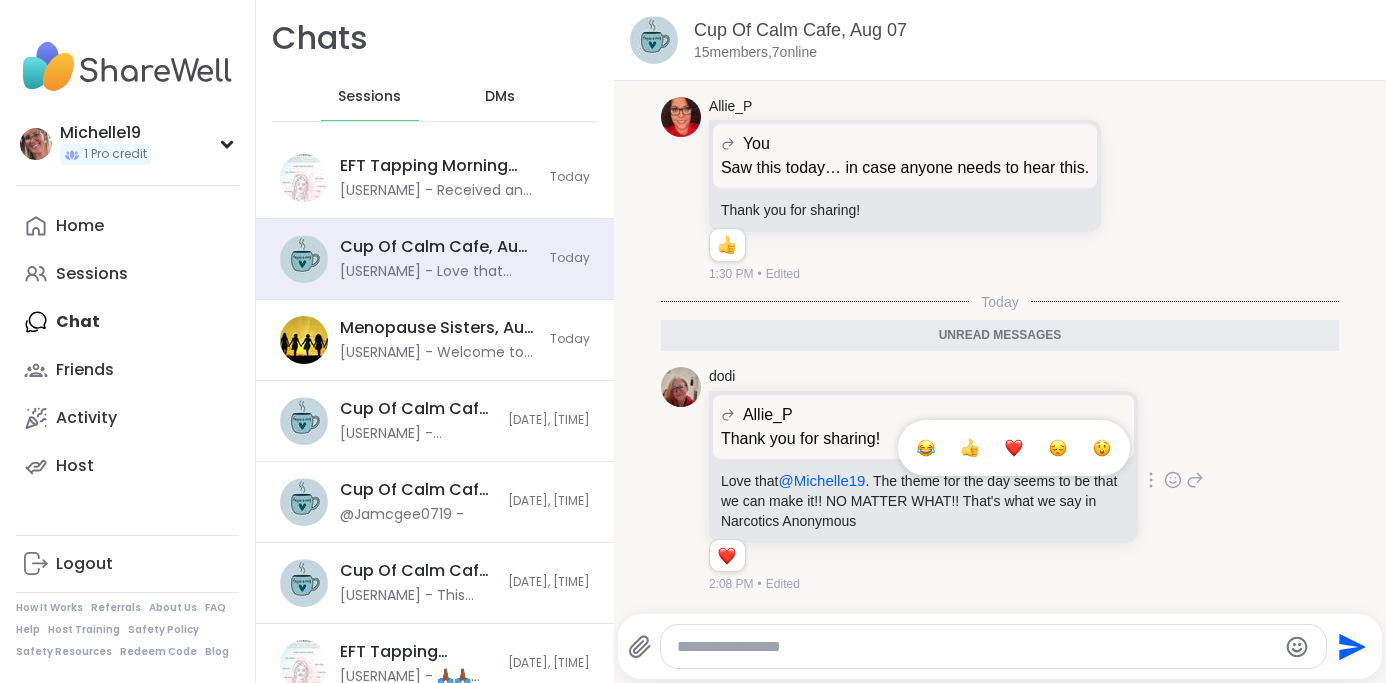 click at bounding box center (1014, 448) 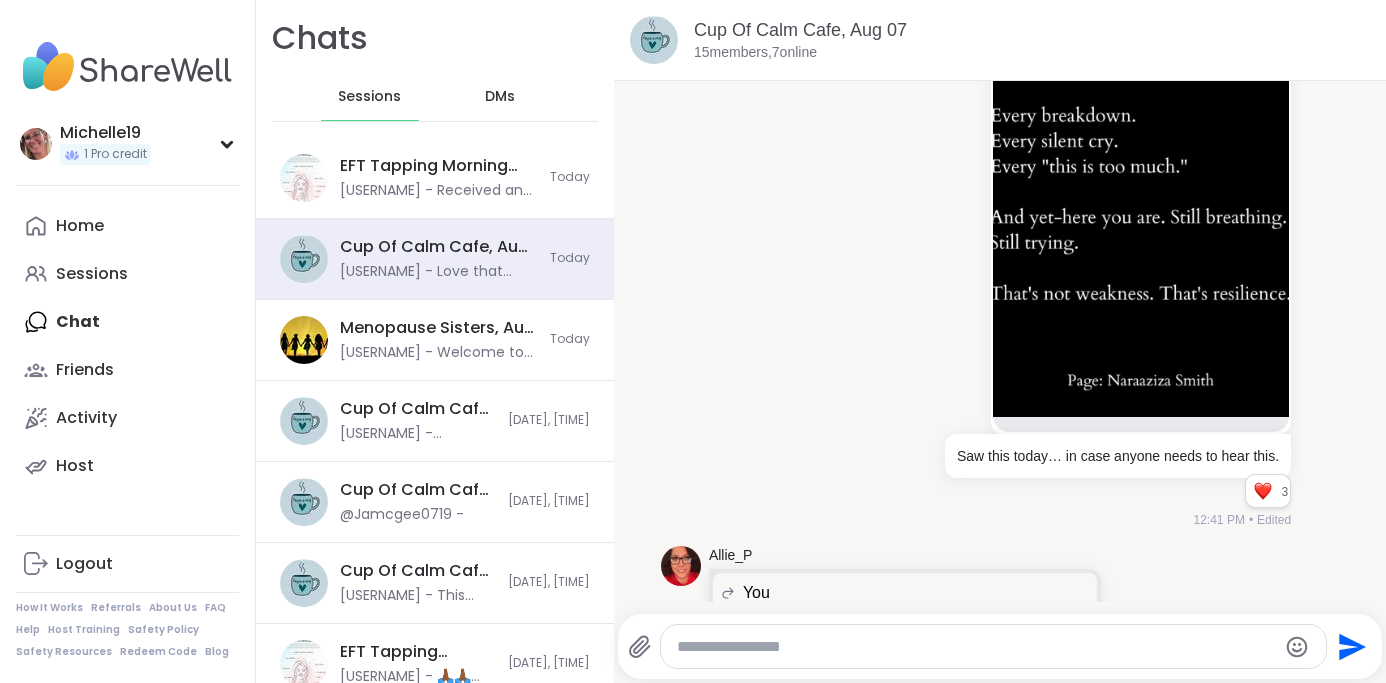 scroll, scrollTop: 3759, scrollLeft: 0, axis: vertical 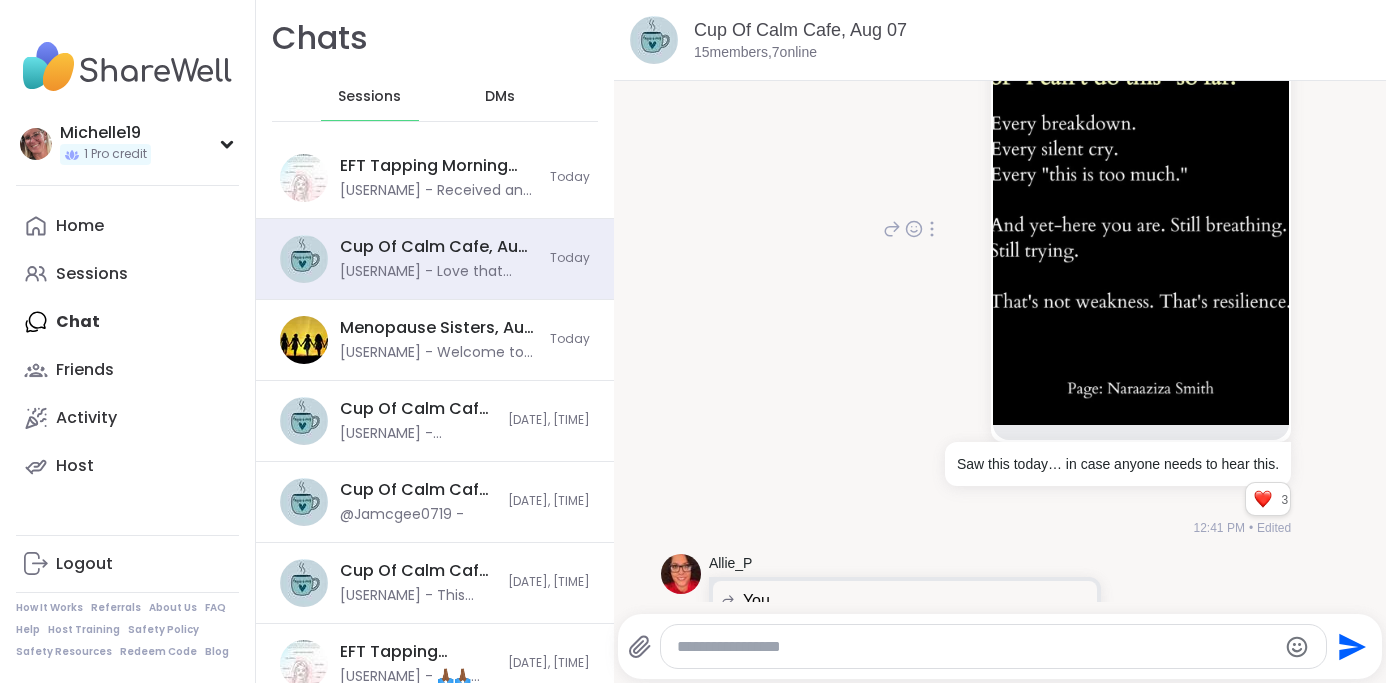 click at bounding box center (1141, 187) 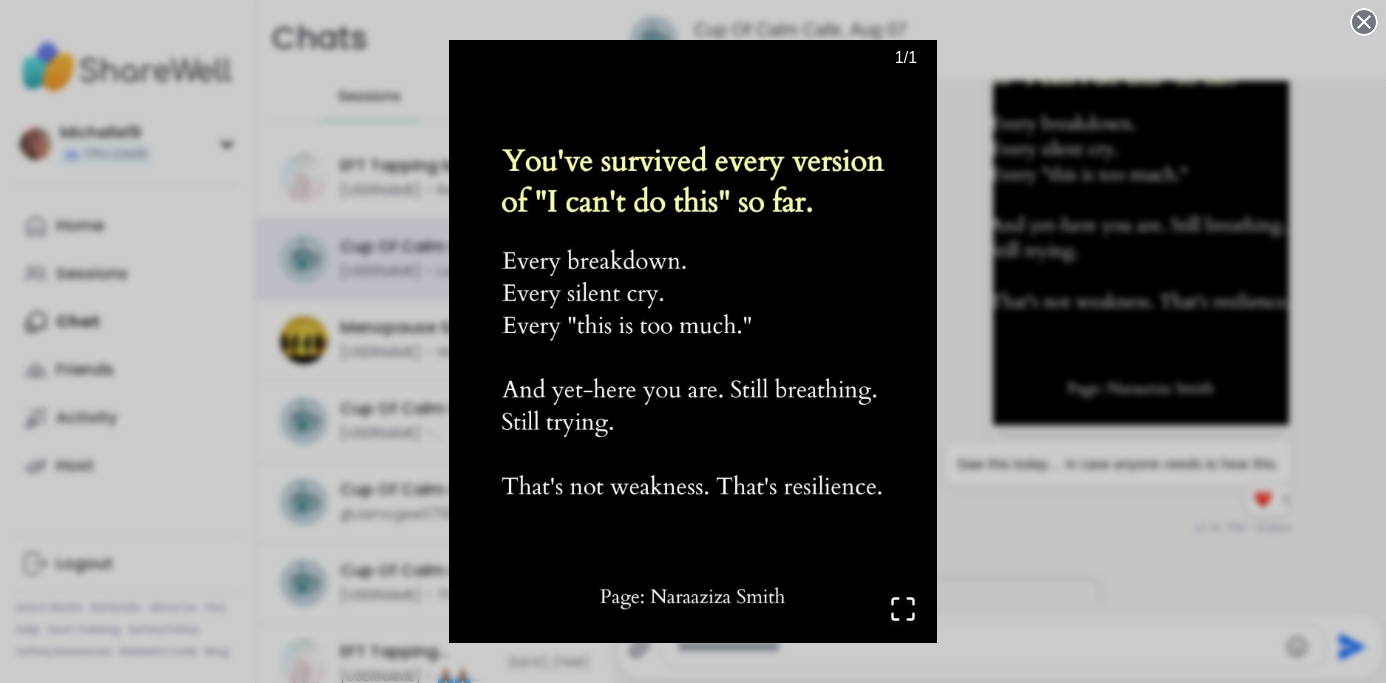 click on "1  /  1" at bounding box center (693, 341) 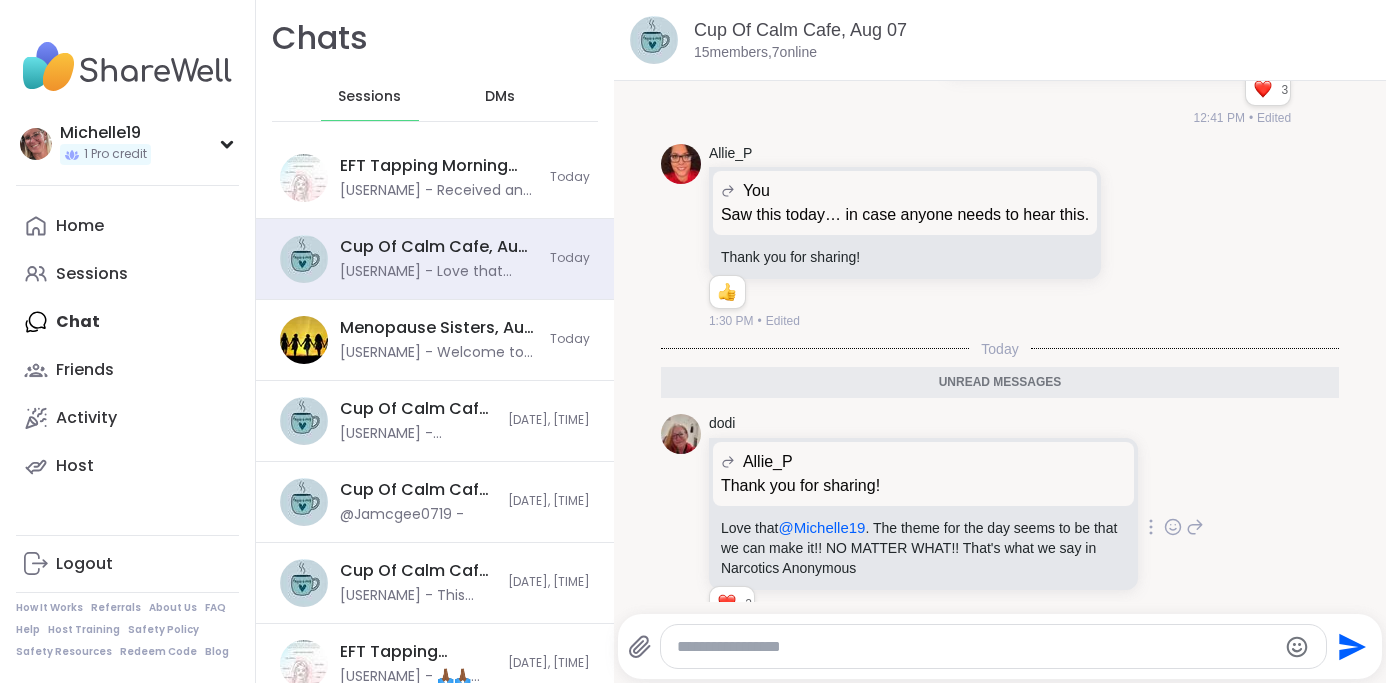 scroll, scrollTop: 4236, scrollLeft: 0, axis: vertical 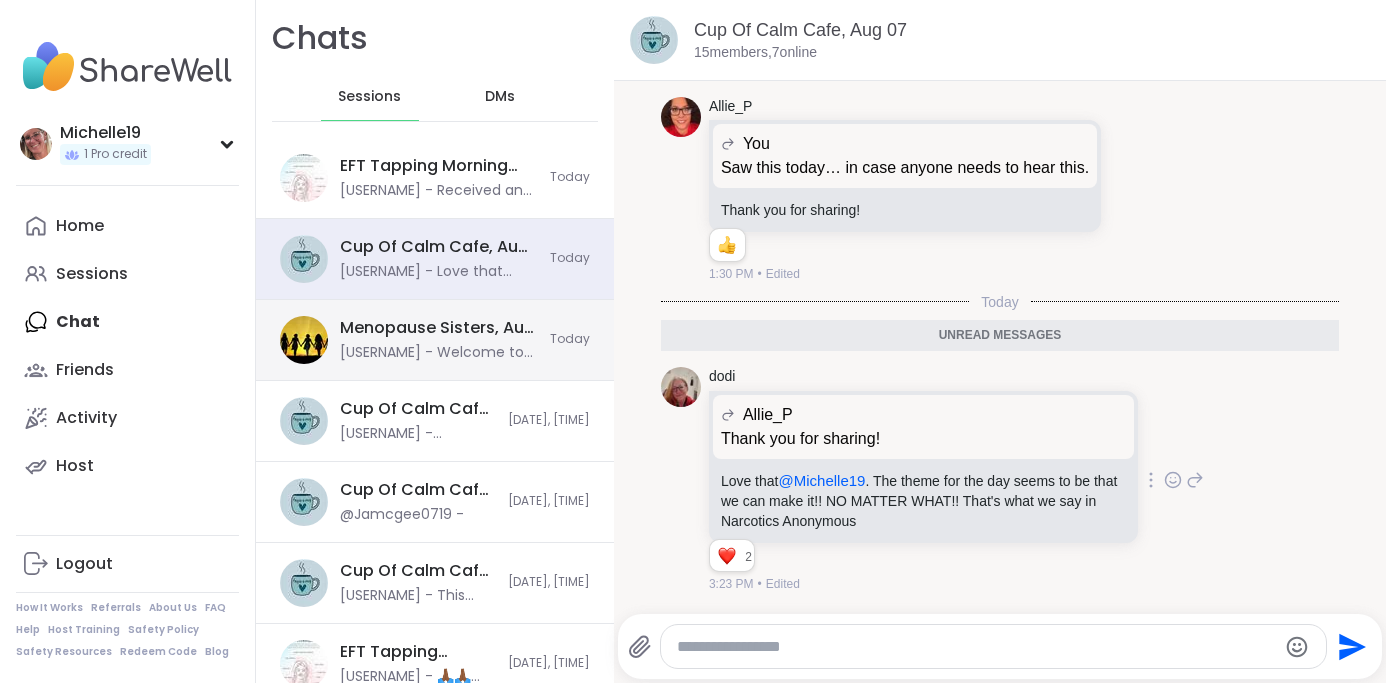 click on "Menopause Sisters, Aug 07" at bounding box center [439, 328] 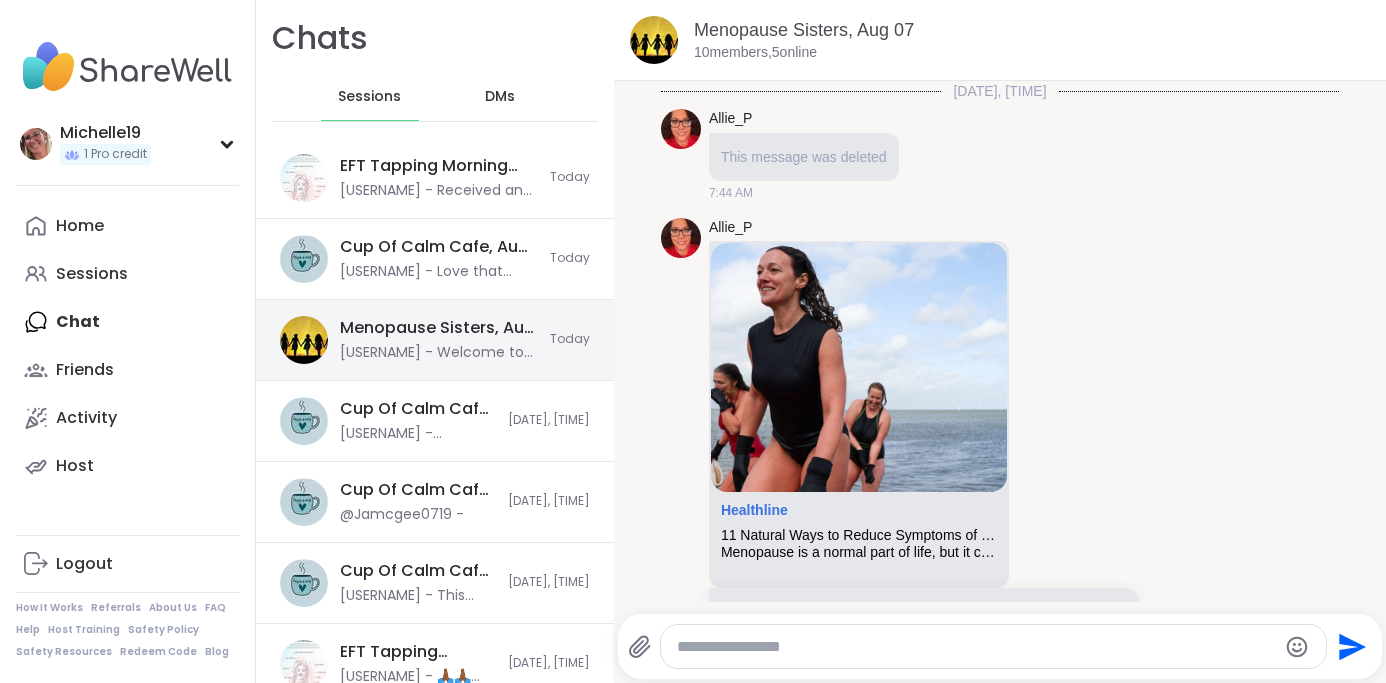 scroll, scrollTop: 906, scrollLeft: 0, axis: vertical 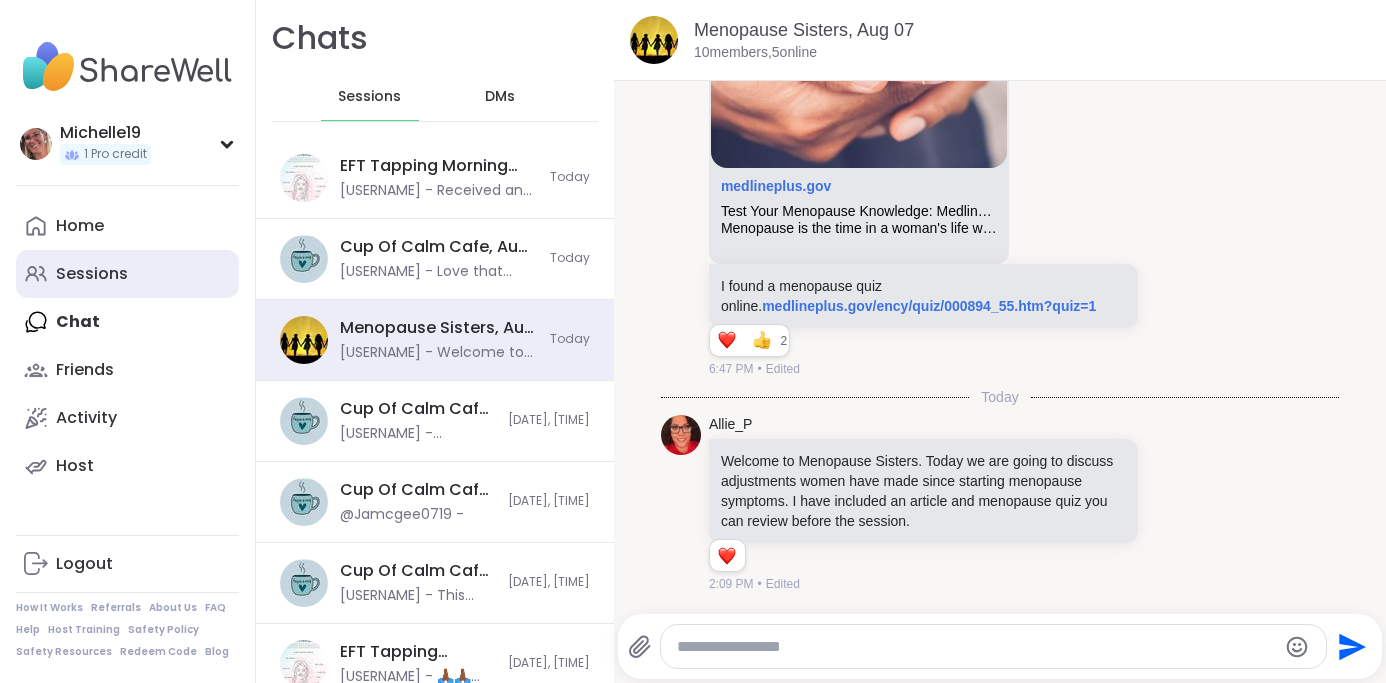 click on "Sessions" at bounding box center (92, 274) 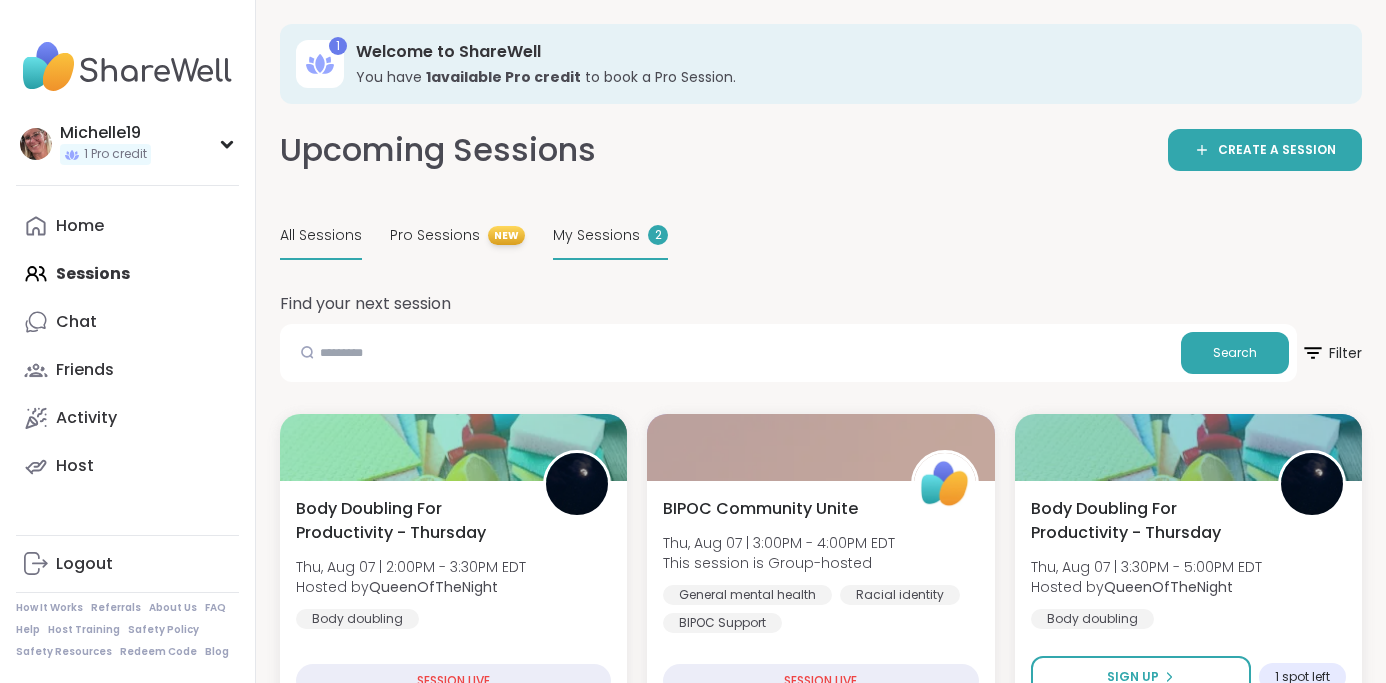 click on "My Sessions" at bounding box center (596, 235) 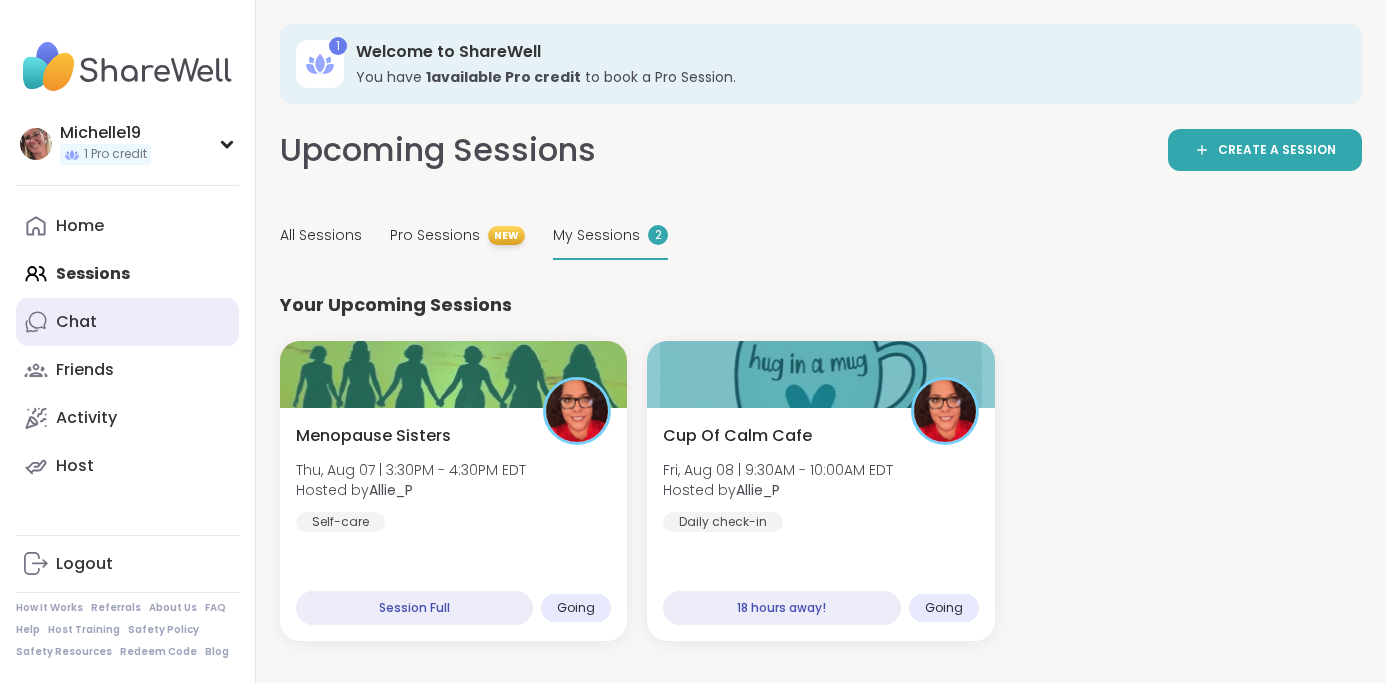 click on "Chat" at bounding box center (76, 322) 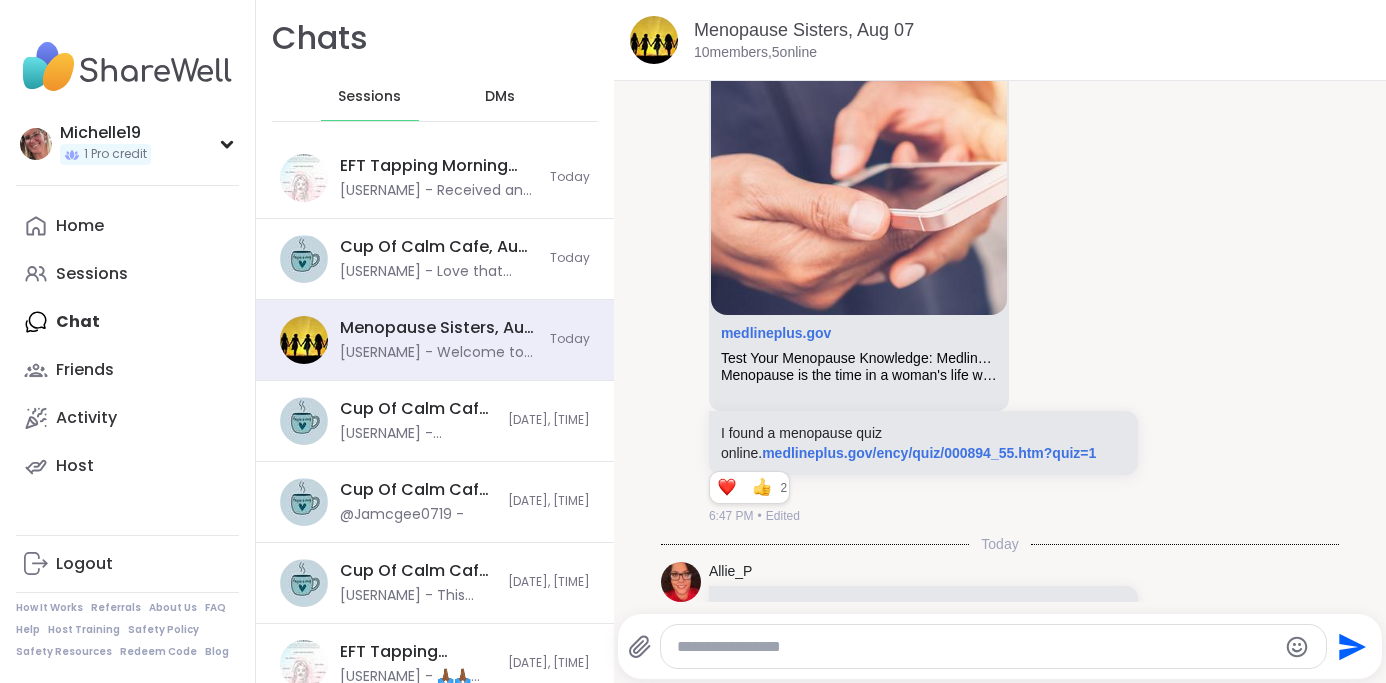 scroll, scrollTop: 906, scrollLeft: 0, axis: vertical 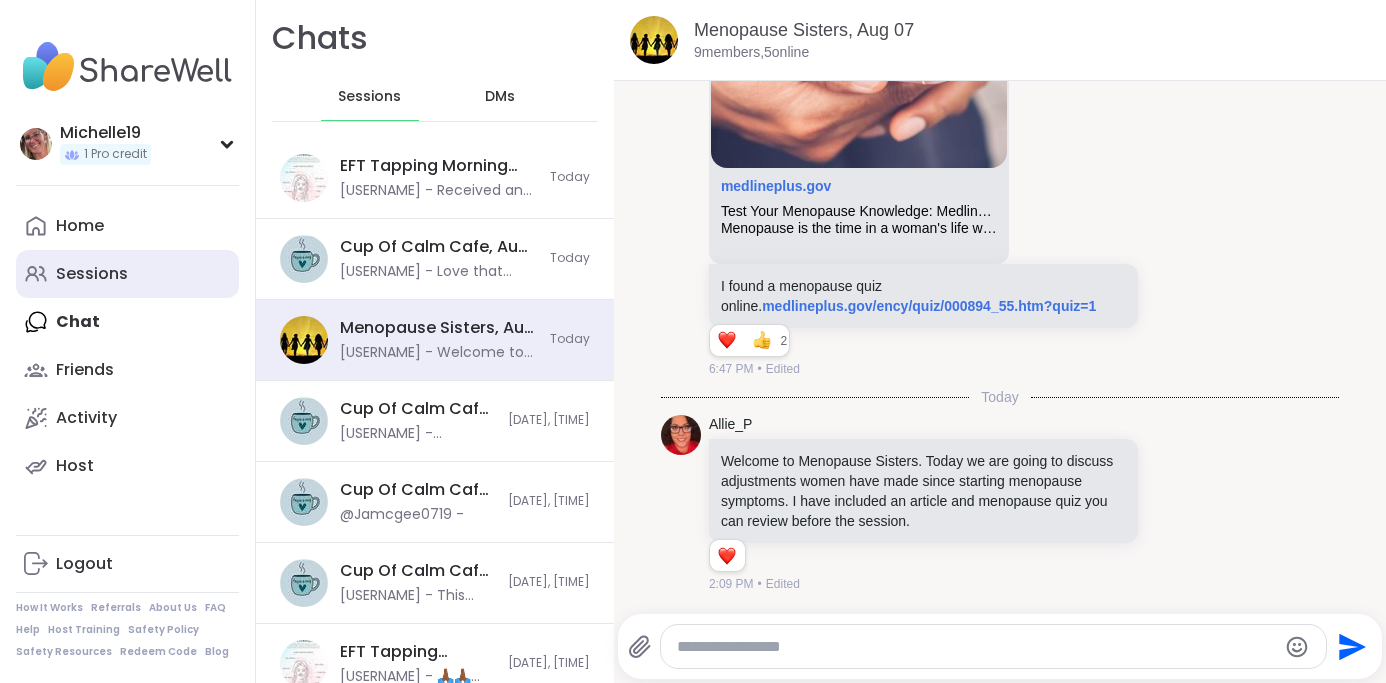 click on "Sessions" at bounding box center (92, 274) 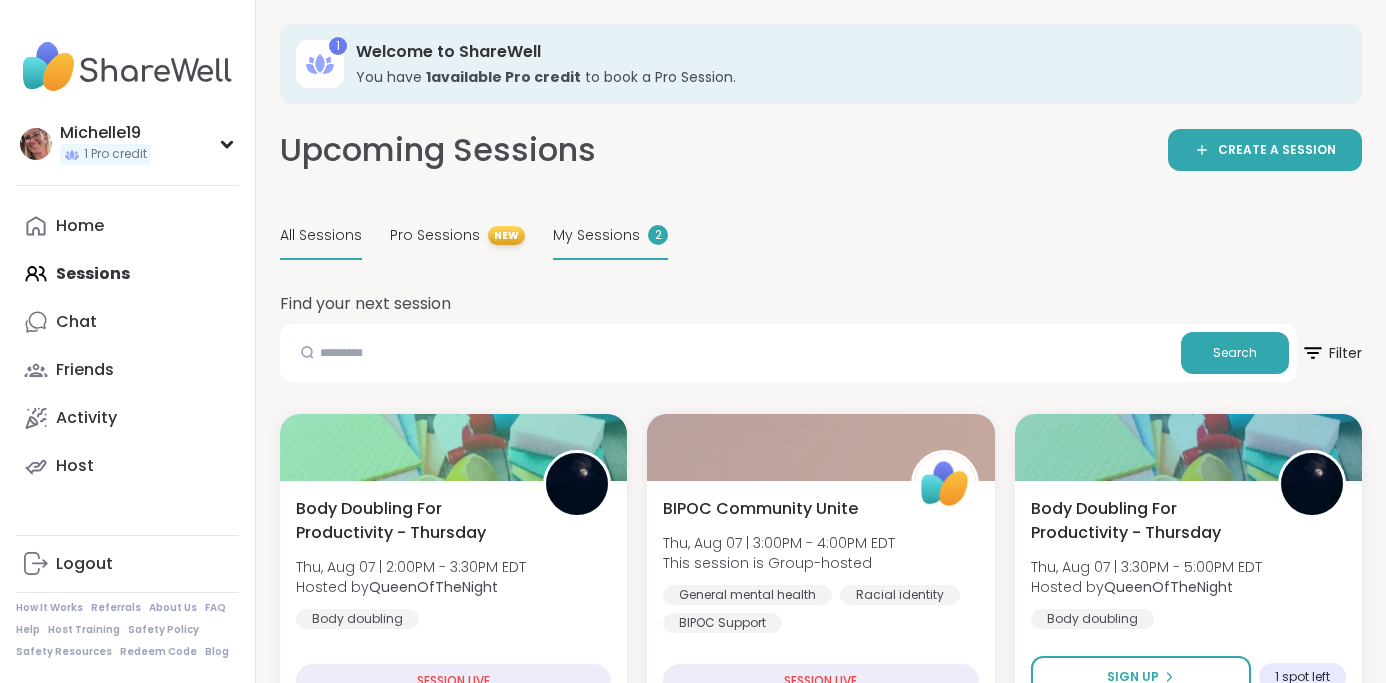 click on "My Sessions" at bounding box center (596, 235) 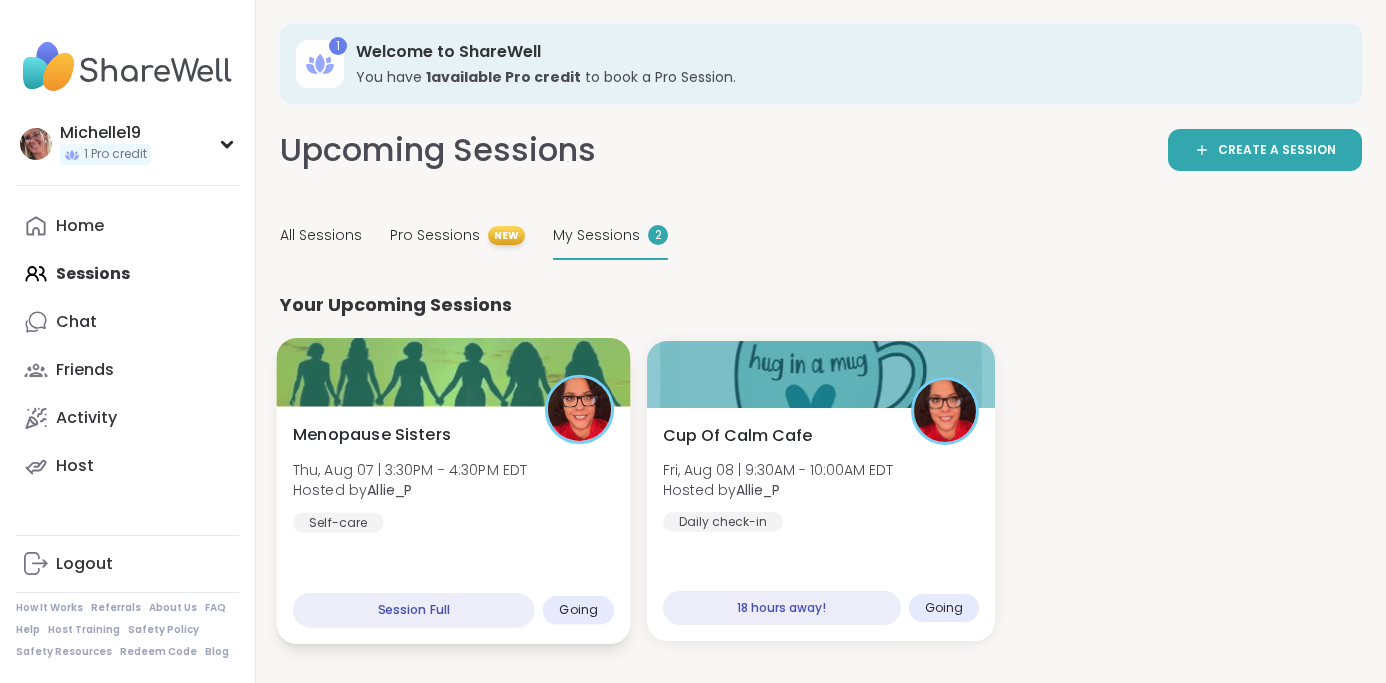click on "Menopause Sisters [DAY], [MONTH] [DAY] | [TIME] - [TIME] [TIMEZONE] Hosted by [USERNAME] Self-care Session Full Going" at bounding box center [454, 525] 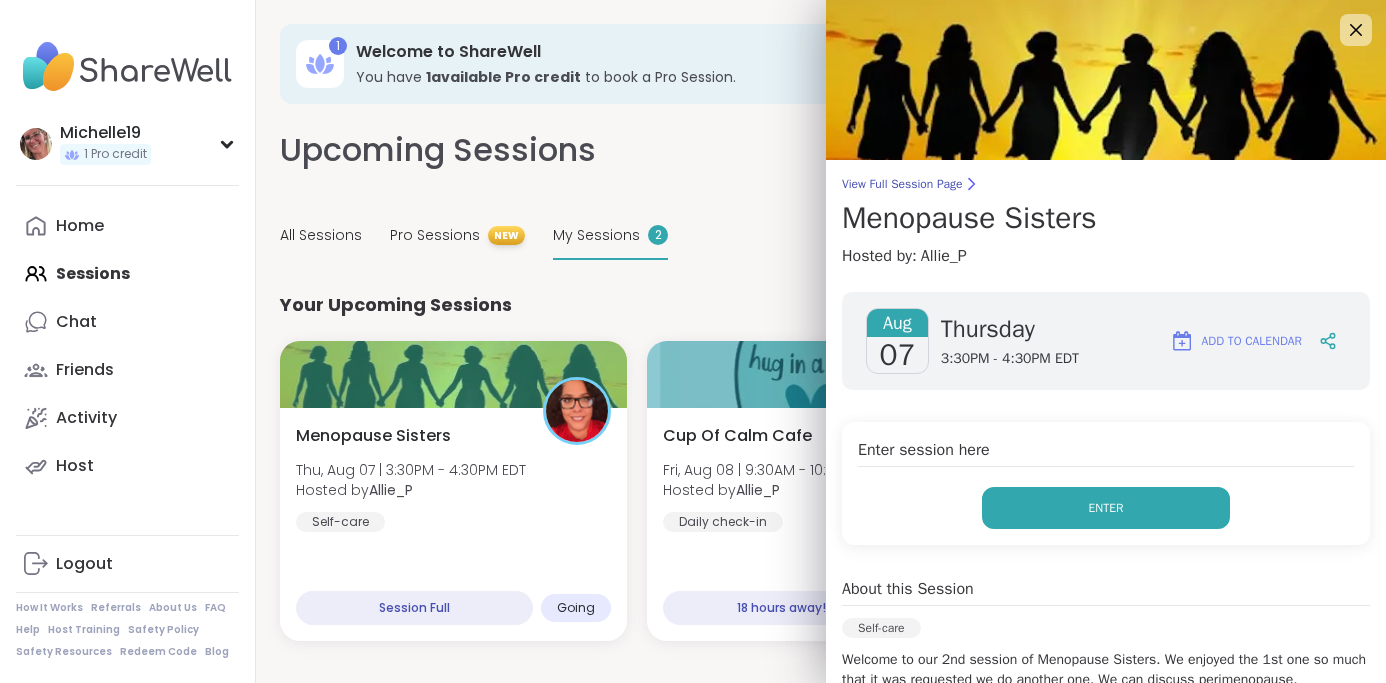 click on "Enter" at bounding box center (1106, 508) 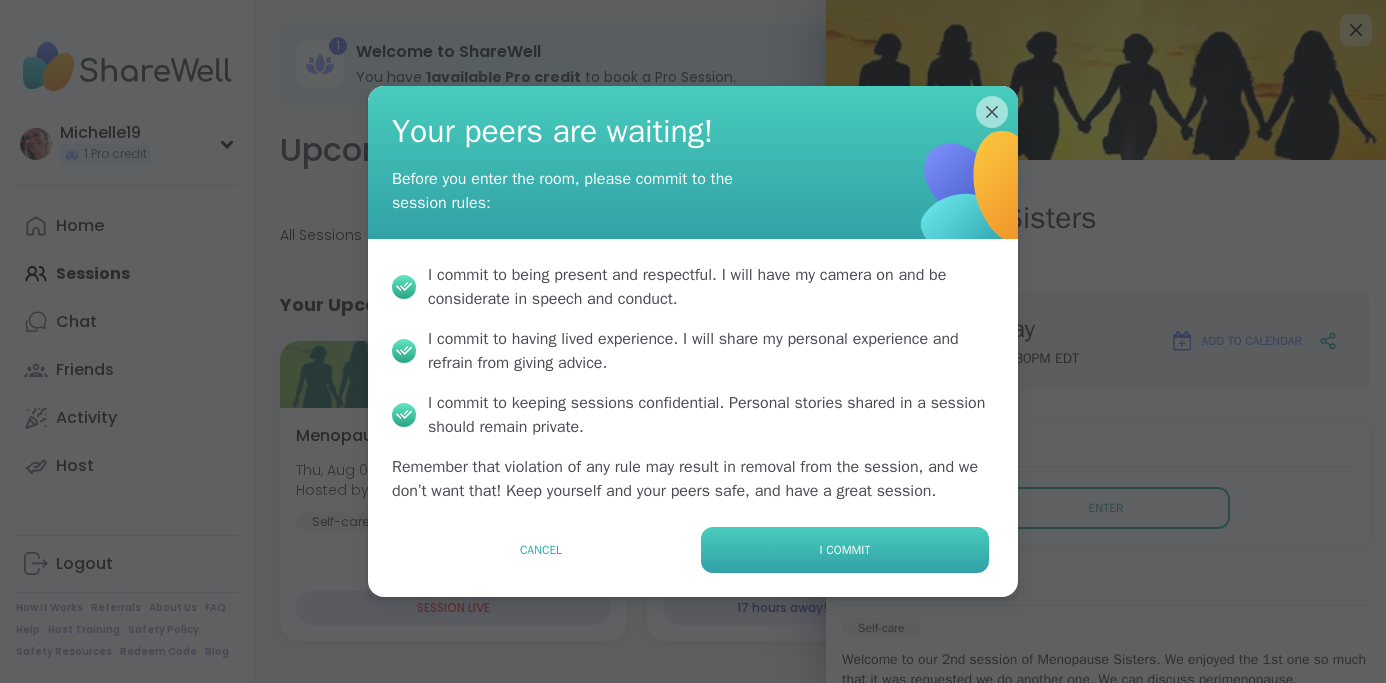 click on "I commit" at bounding box center [845, 550] 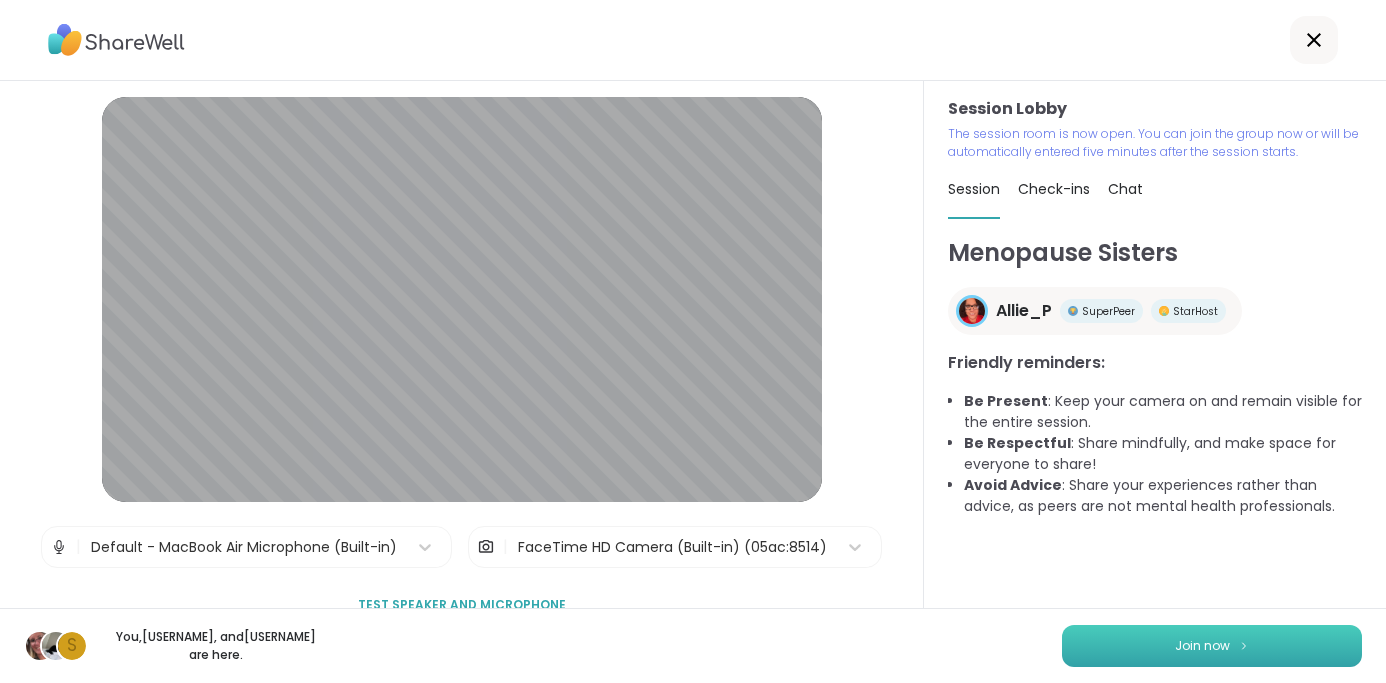 click on "Join now" at bounding box center (1212, 646) 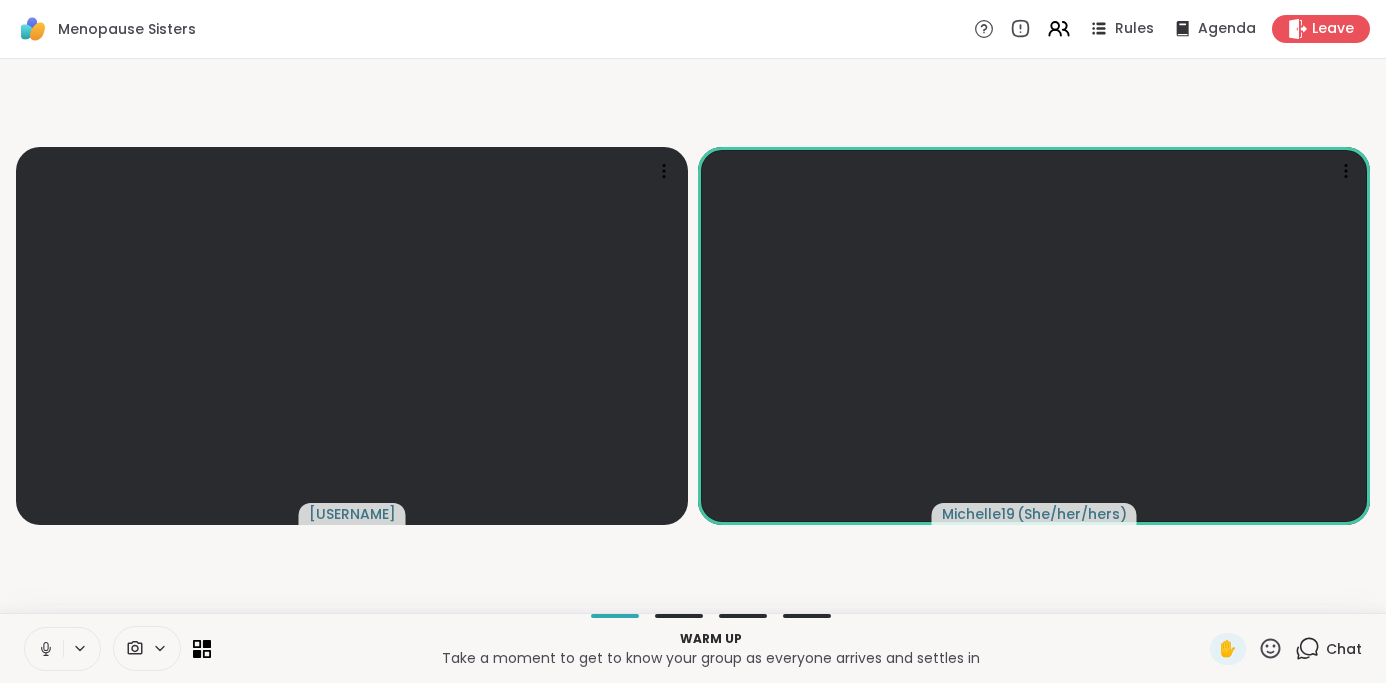 click 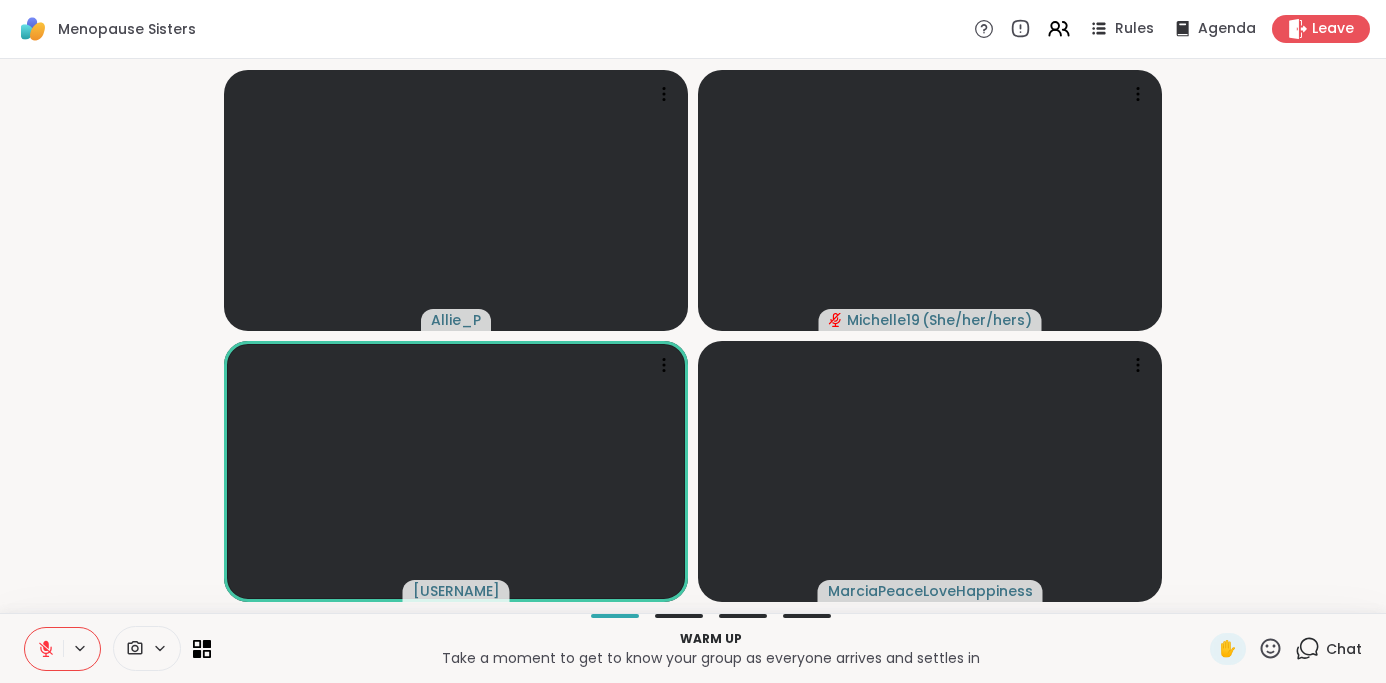 click on "Chat" at bounding box center [1328, 649] 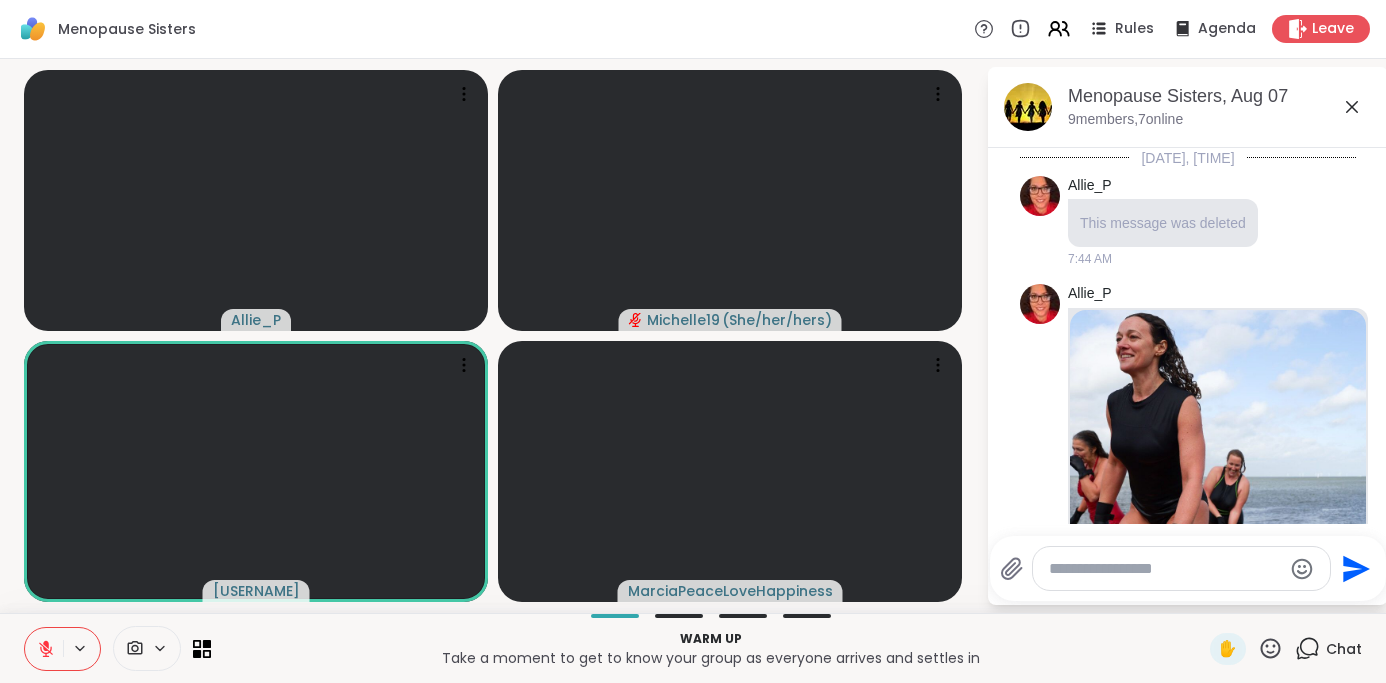 scroll, scrollTop: 1291, scrollLeft: 0, axis: vertical 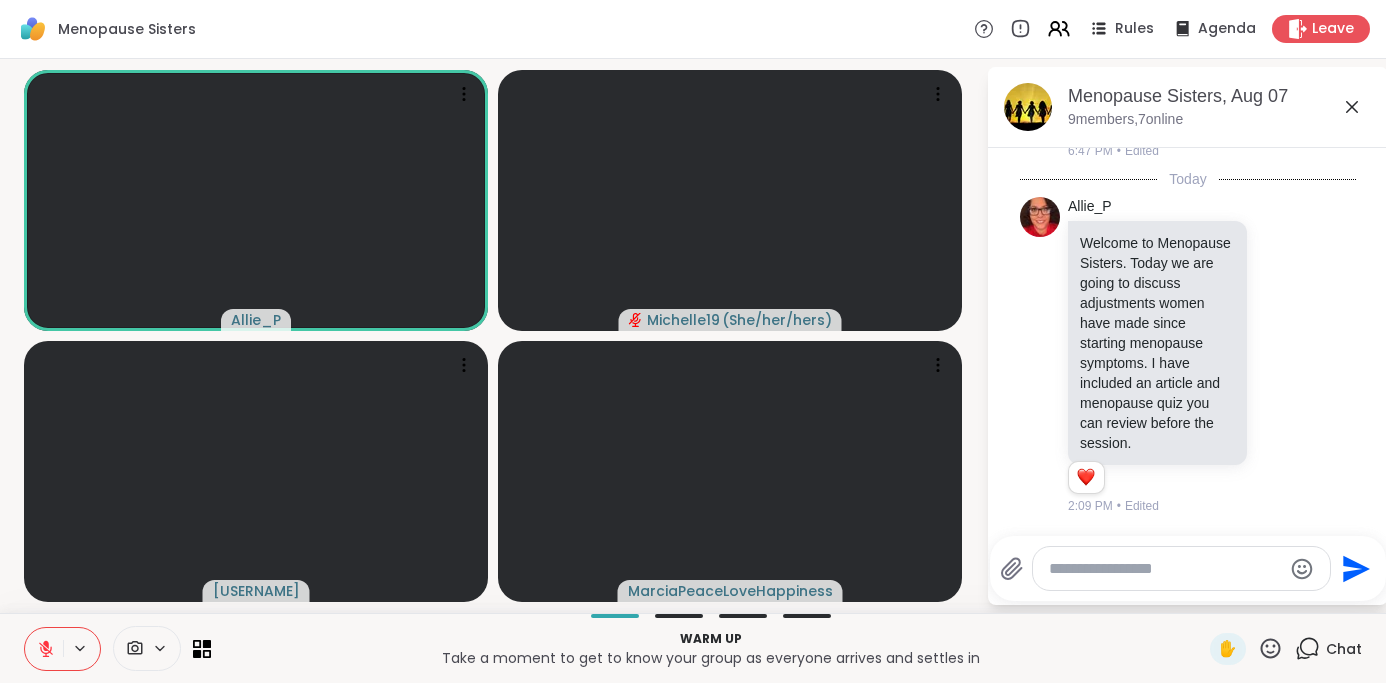 click at bounding box center (1165, 569) 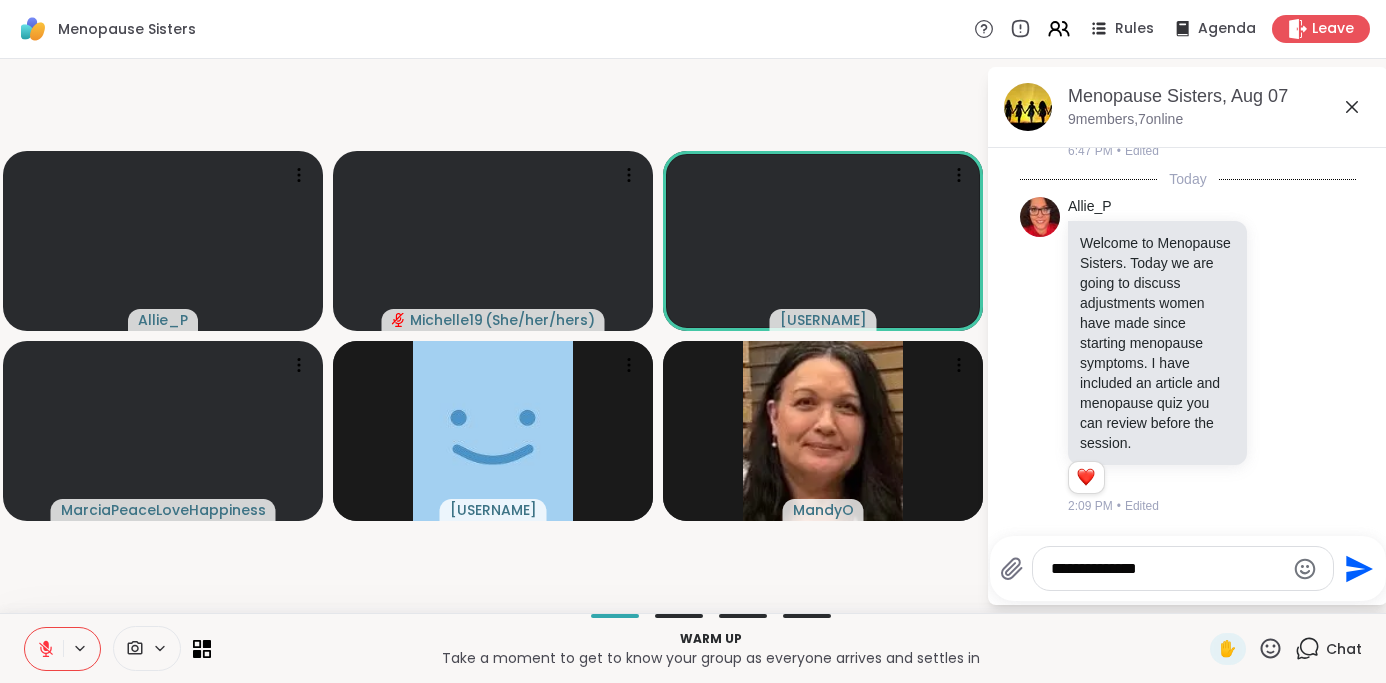 type on "**********" 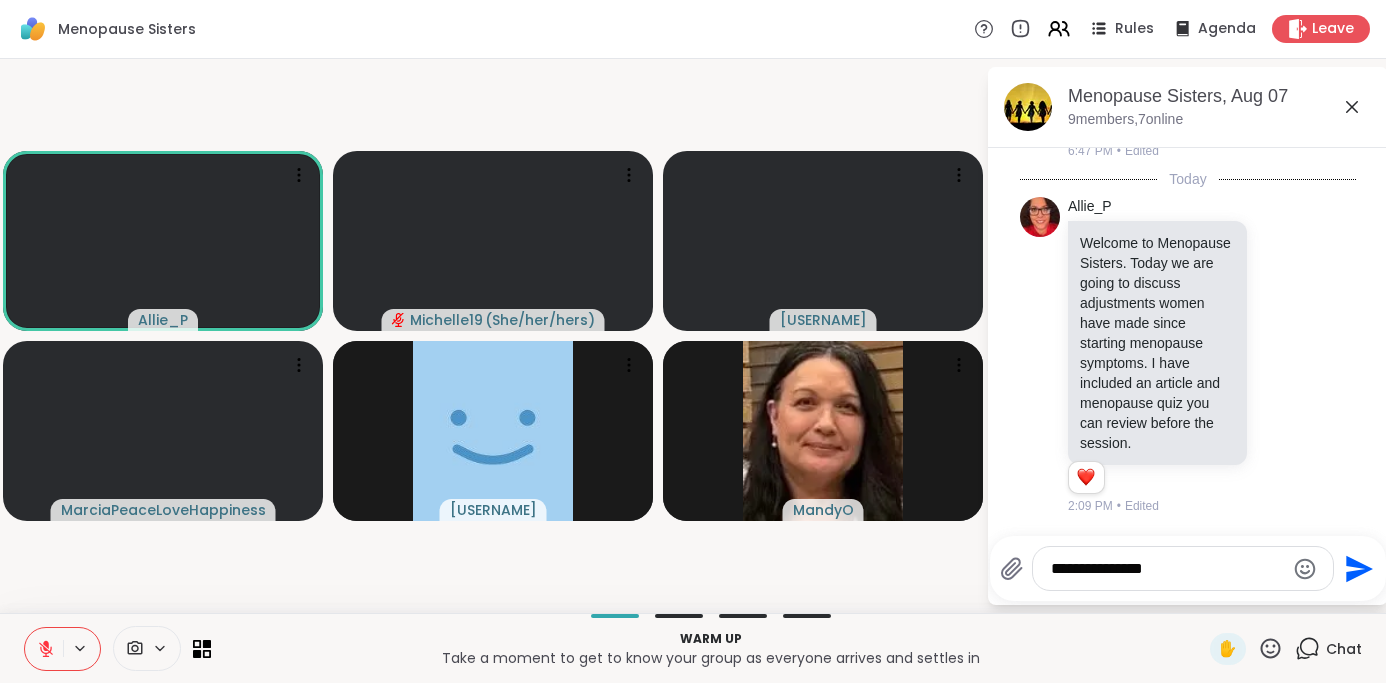 type 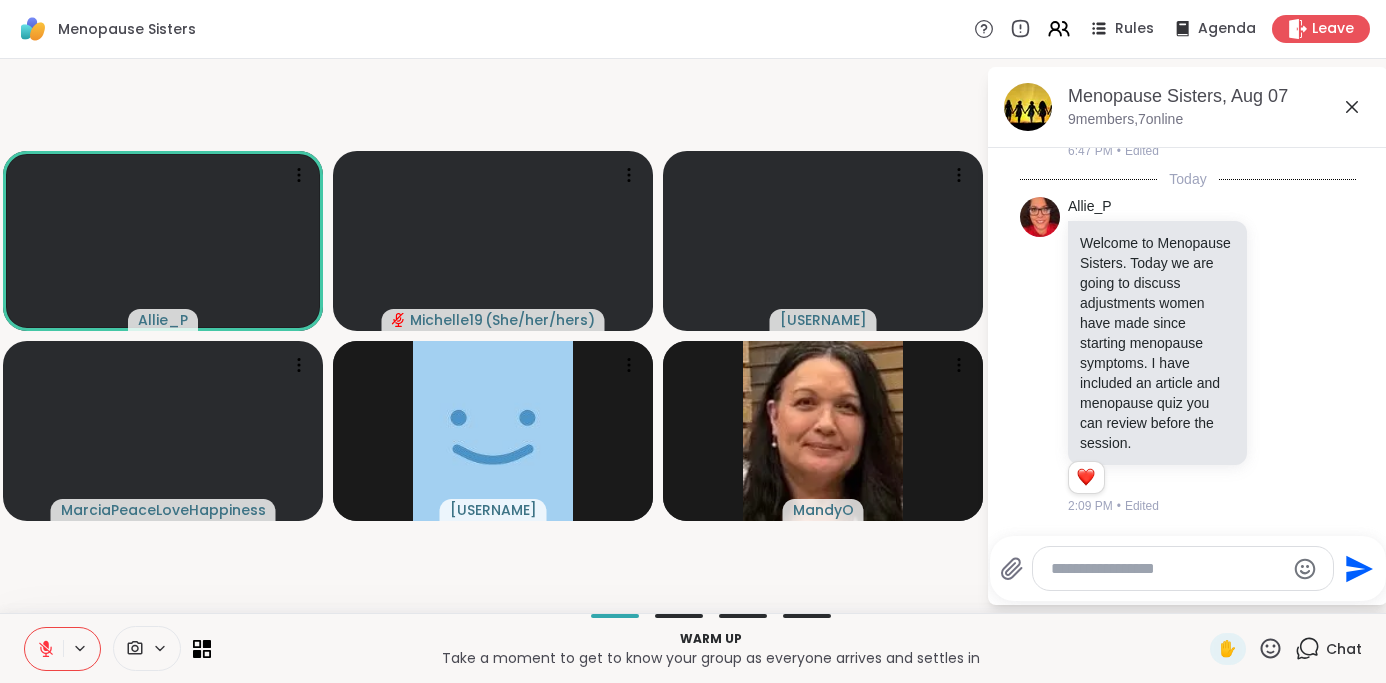 scroll, scrollTop: 1398, scrollLeft: 0, axis: vertical 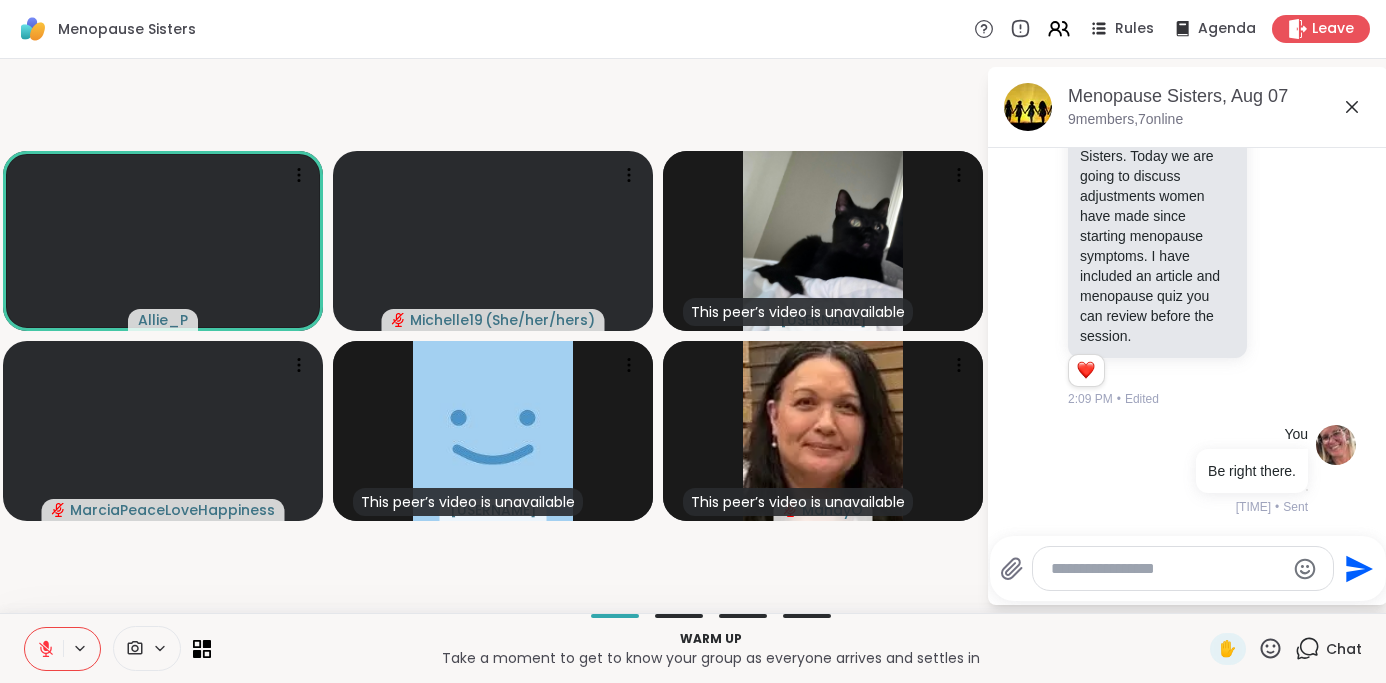 click 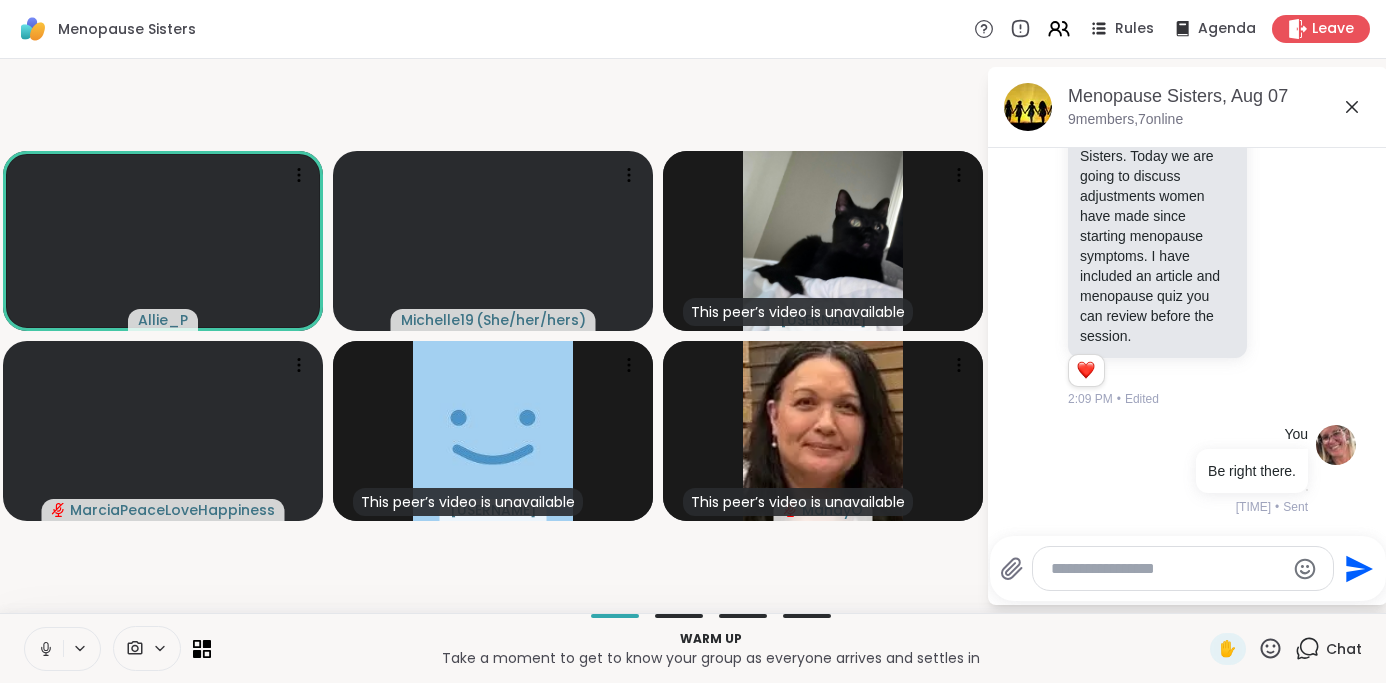 click 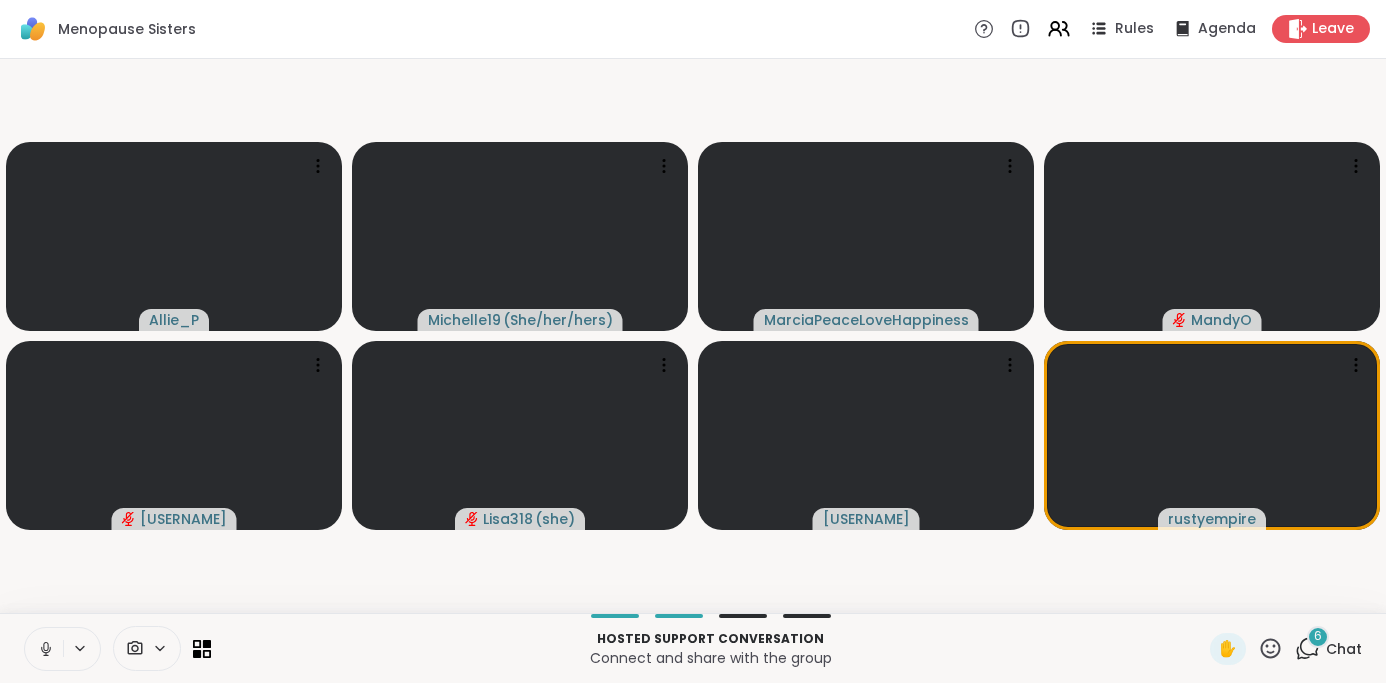 click 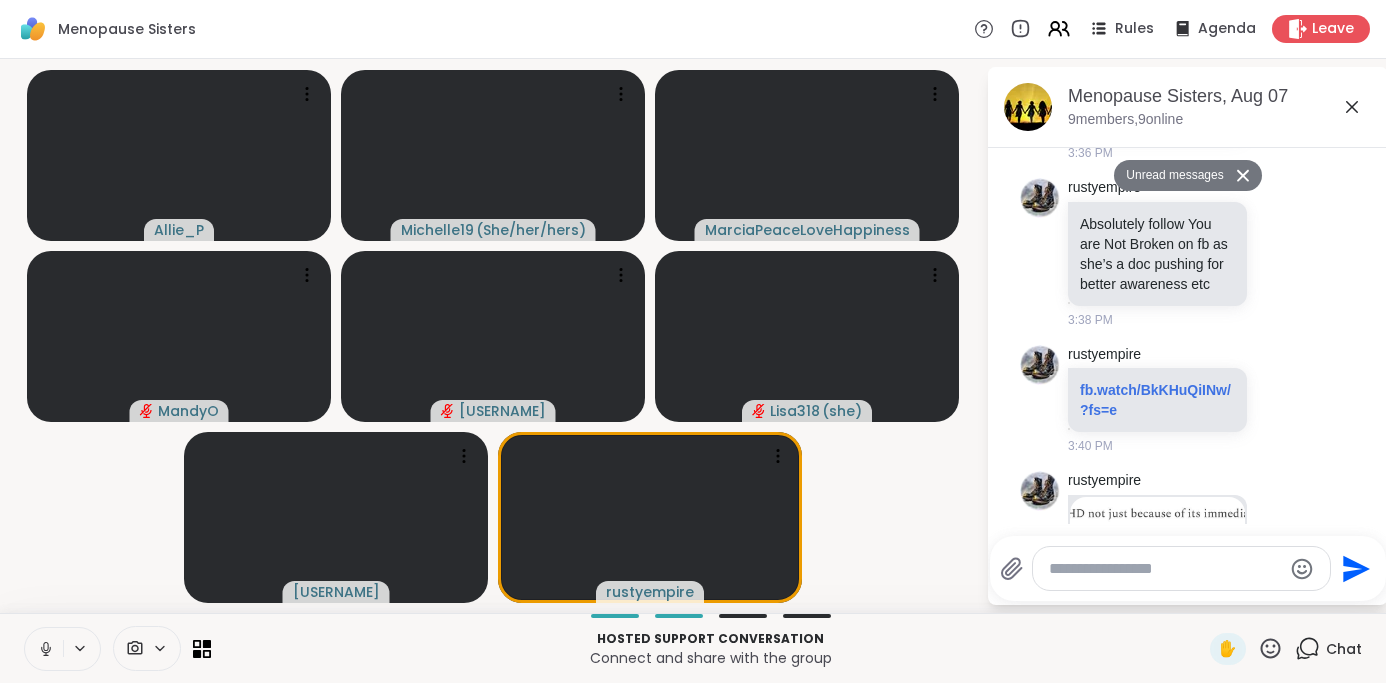 scroll, scrollTop: 2468, scrollLeft: 0, axis: vertical 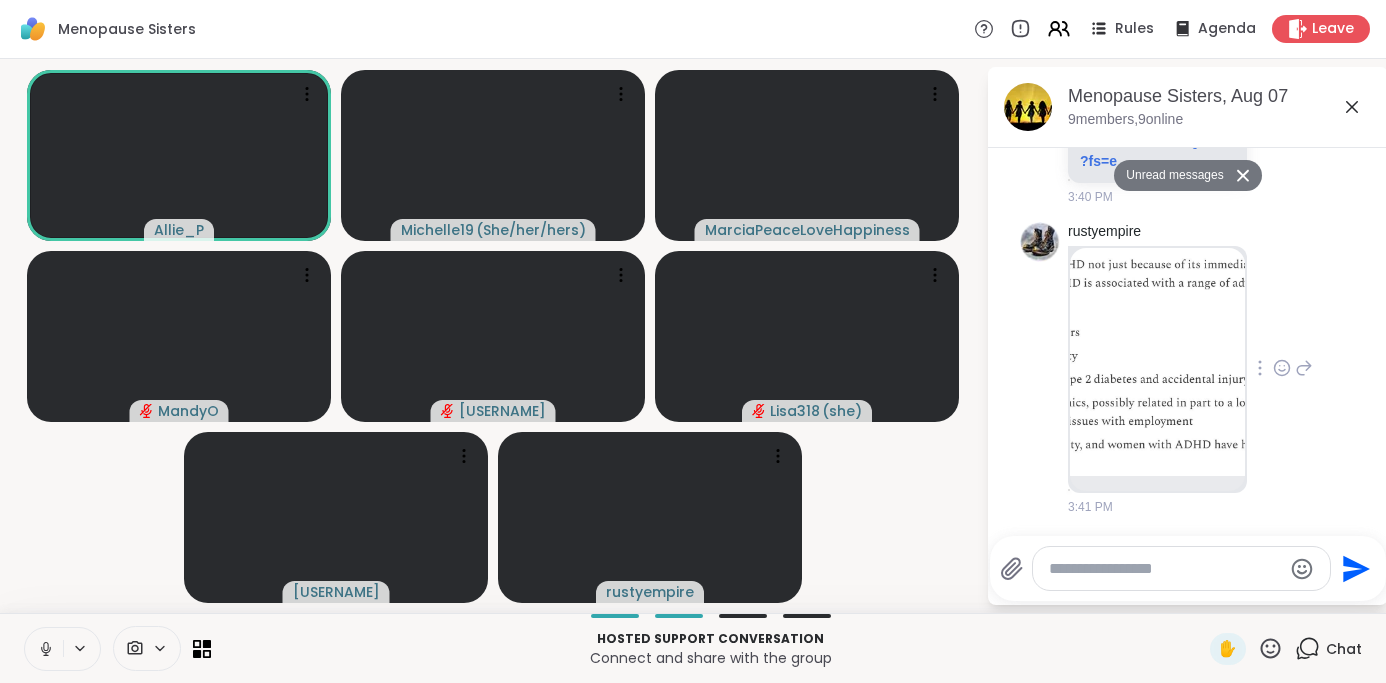 click at bounding box center [1157, 362] 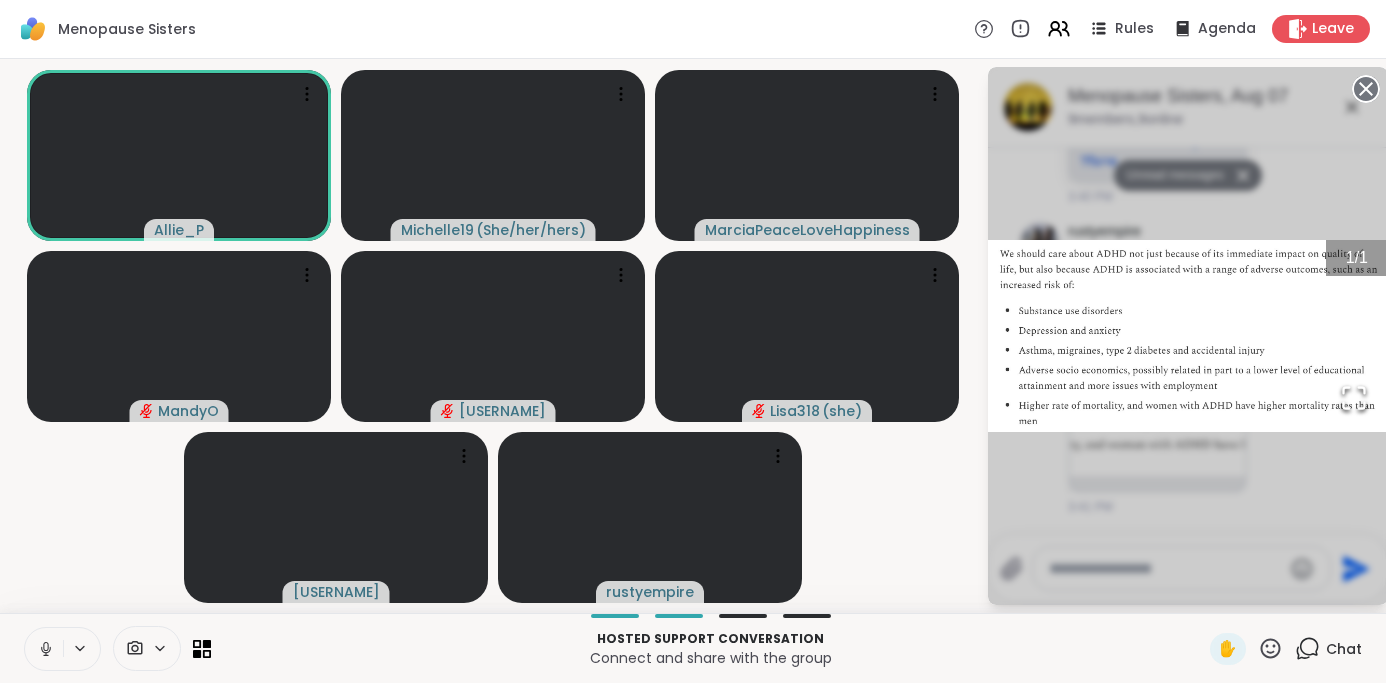 click 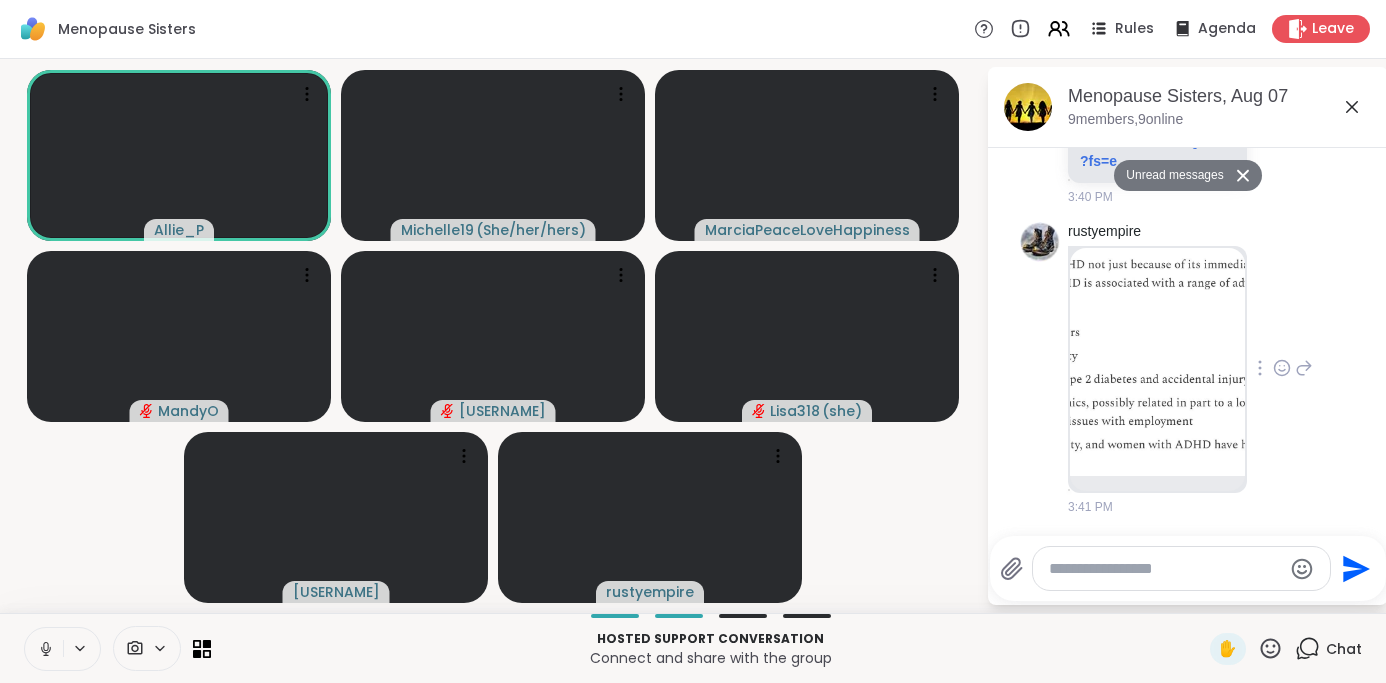 click 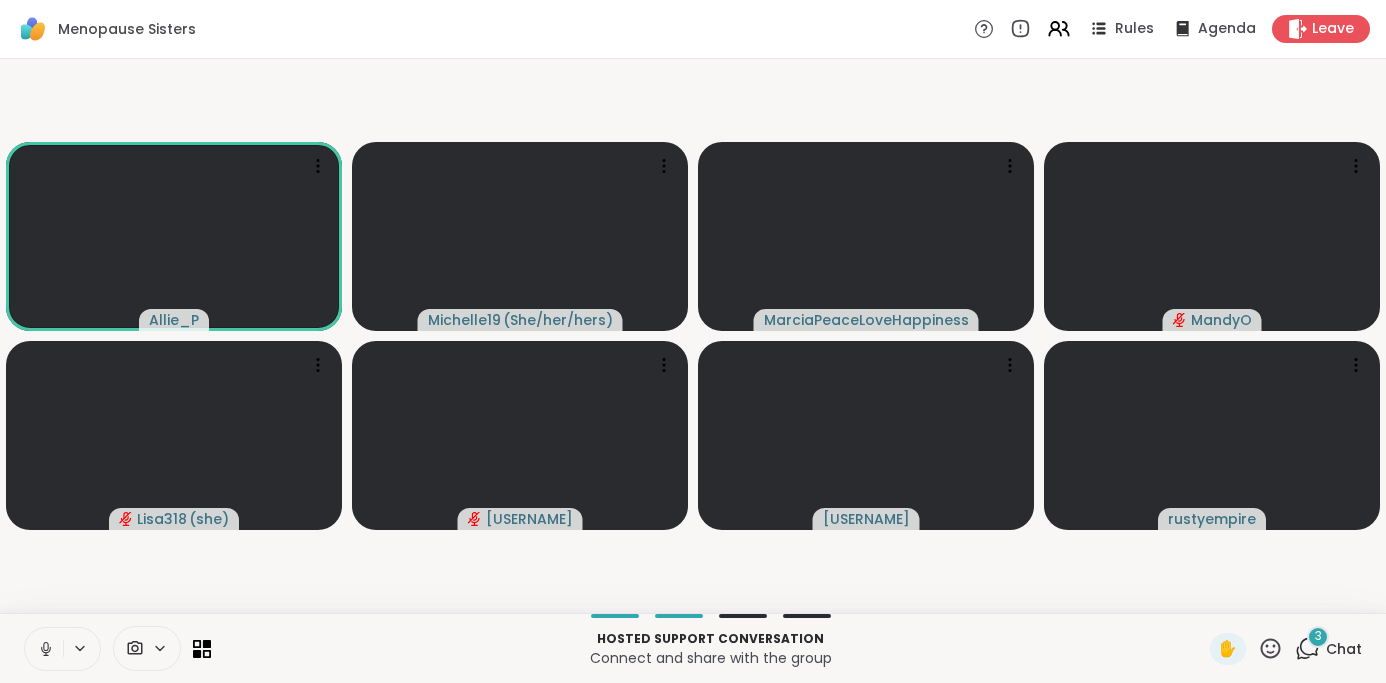 click on "3" at bounding box center [1318, 637] 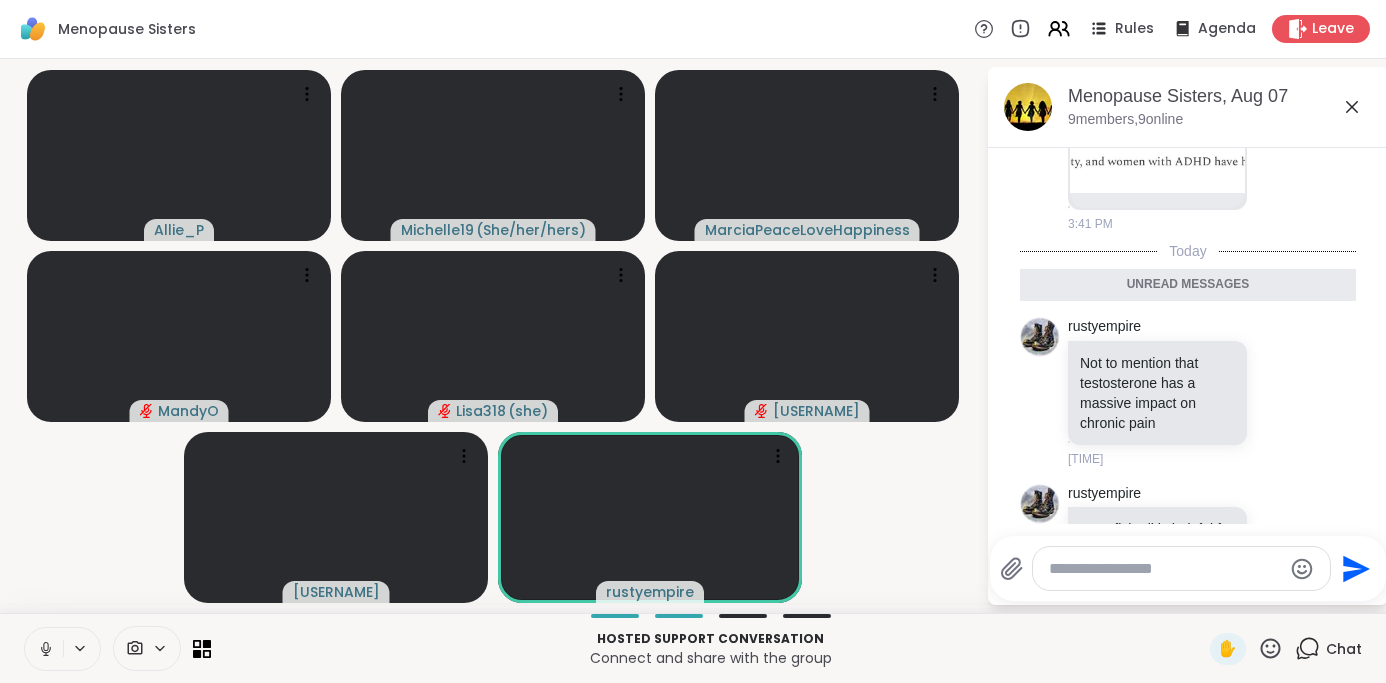 scroll, scrollTop: 2928, scrollLeft: 0, axis: vertical 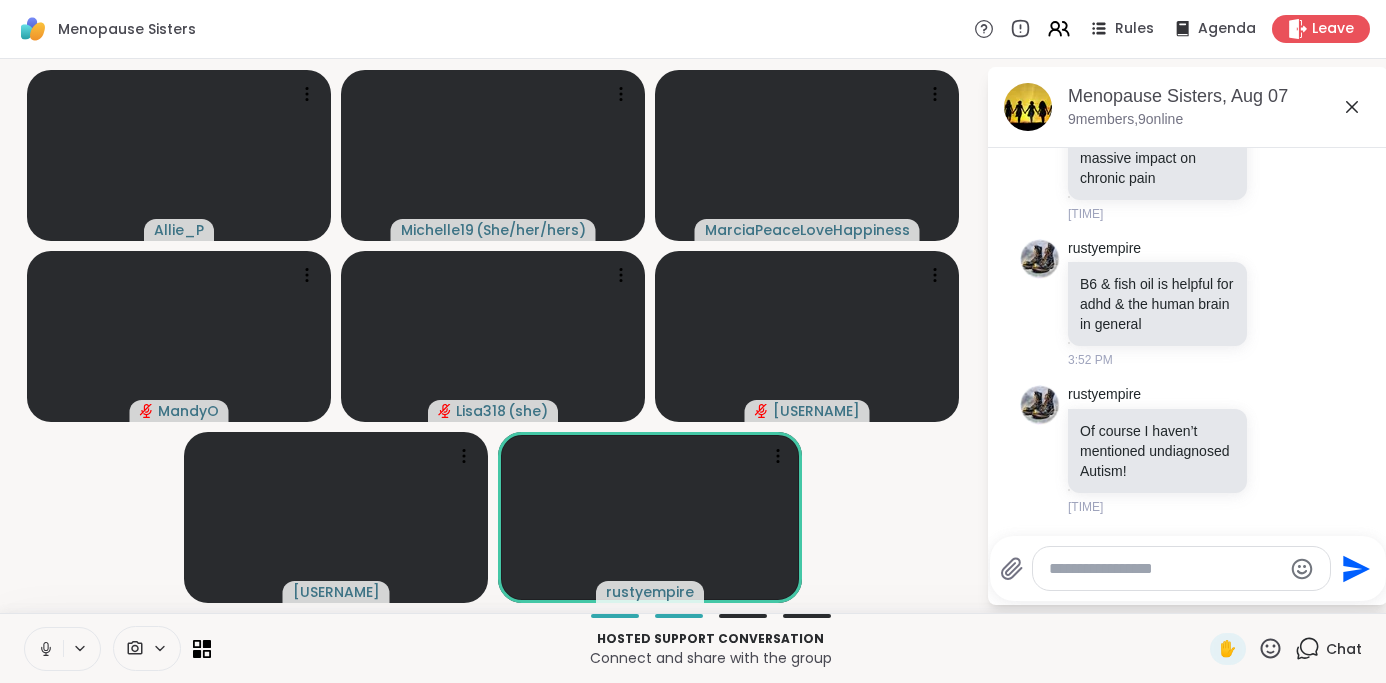 click 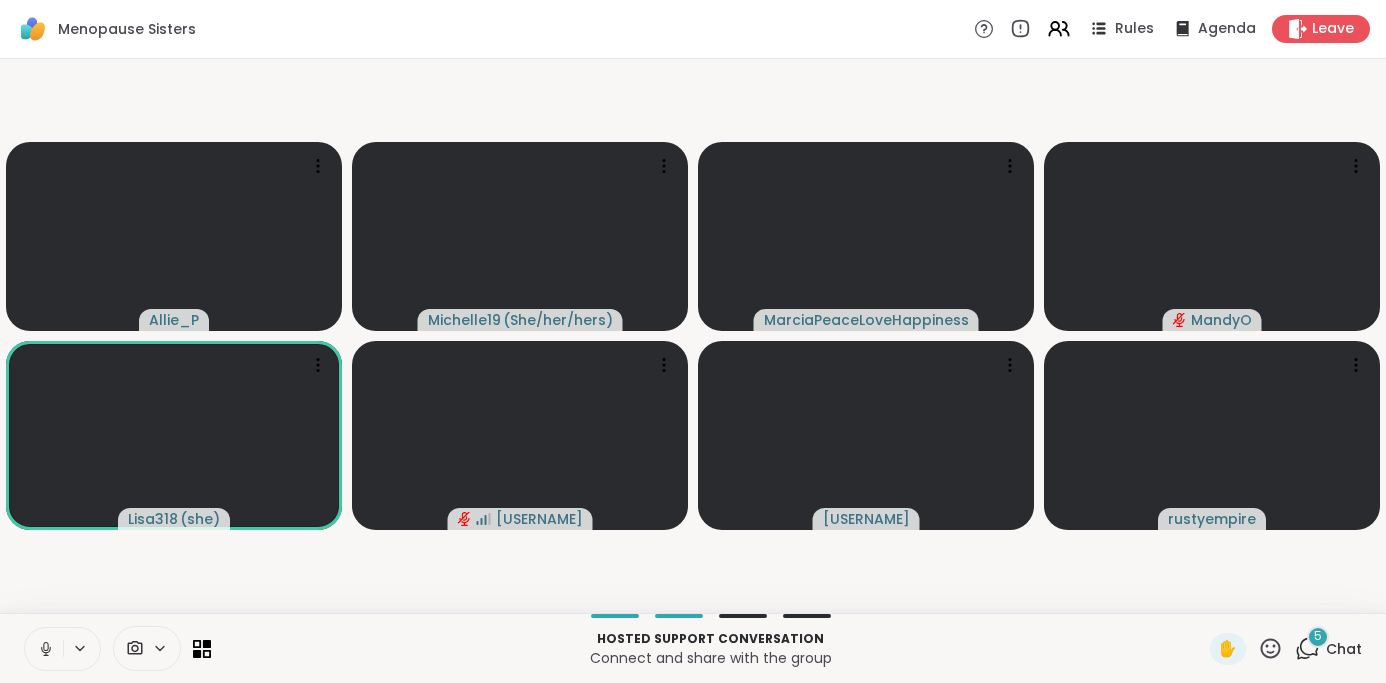click 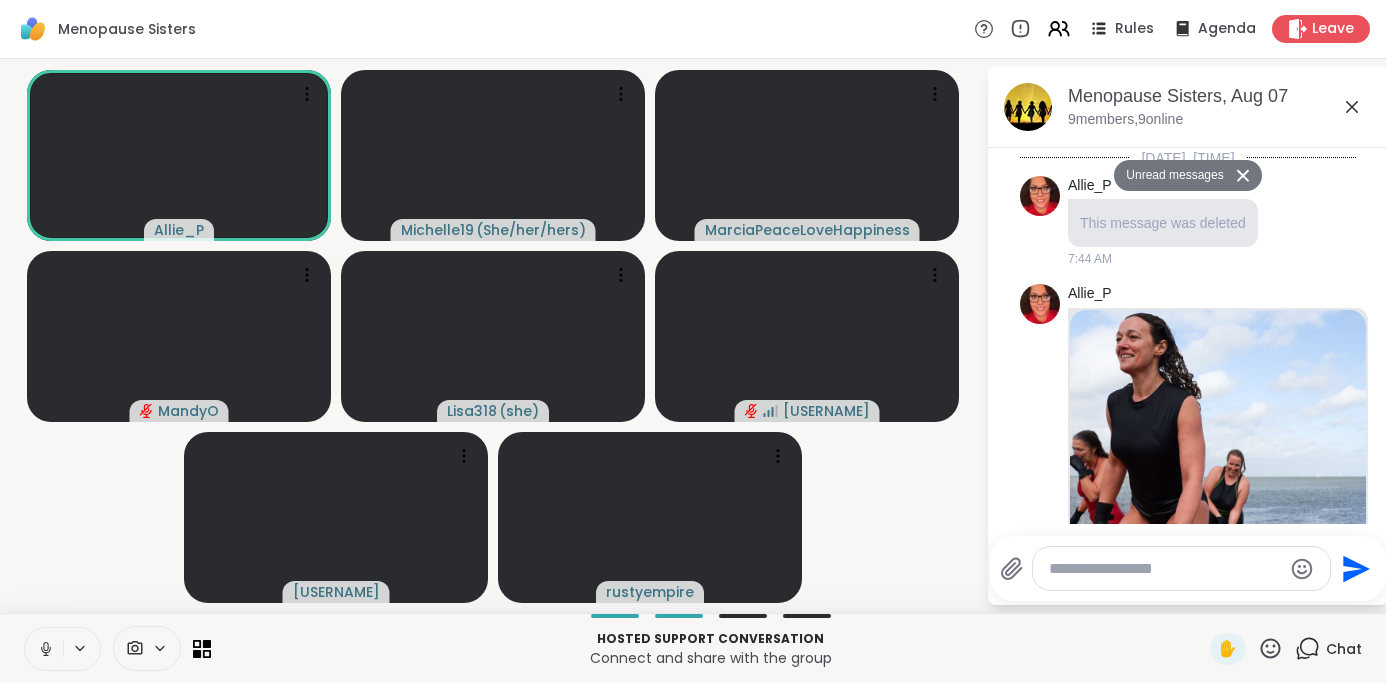 click 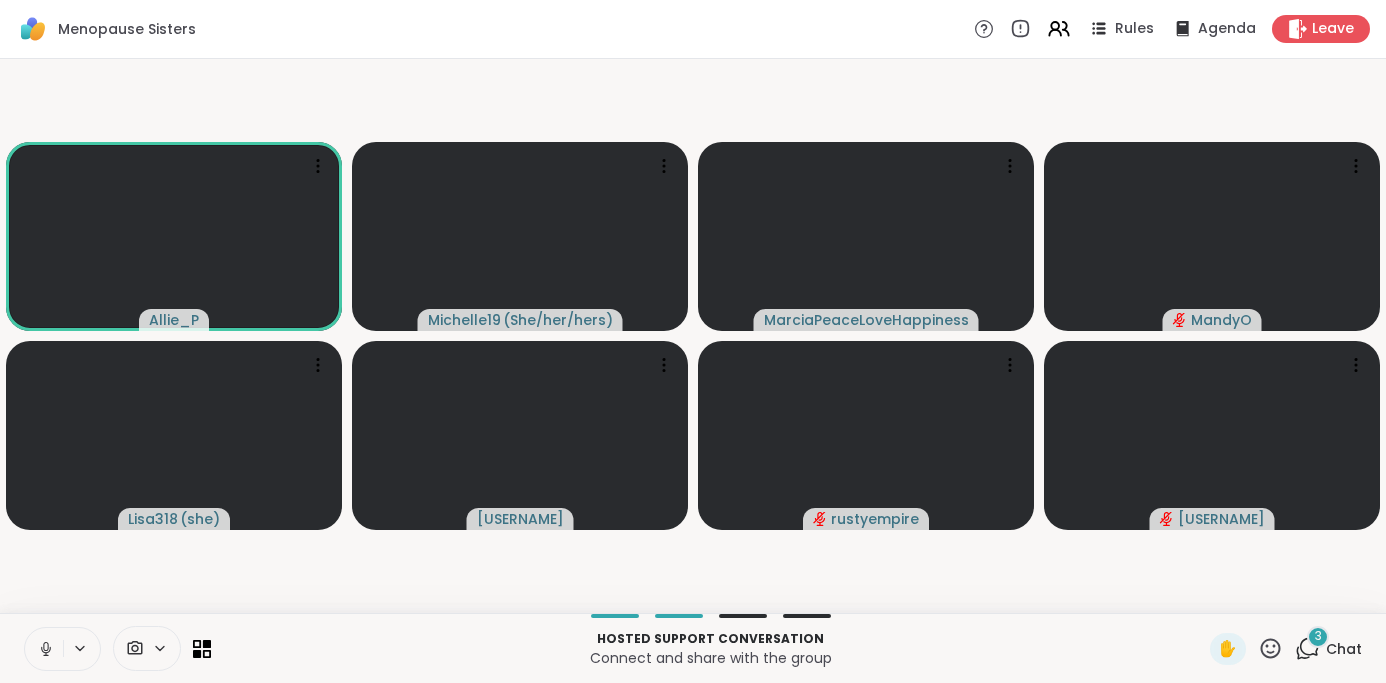 click 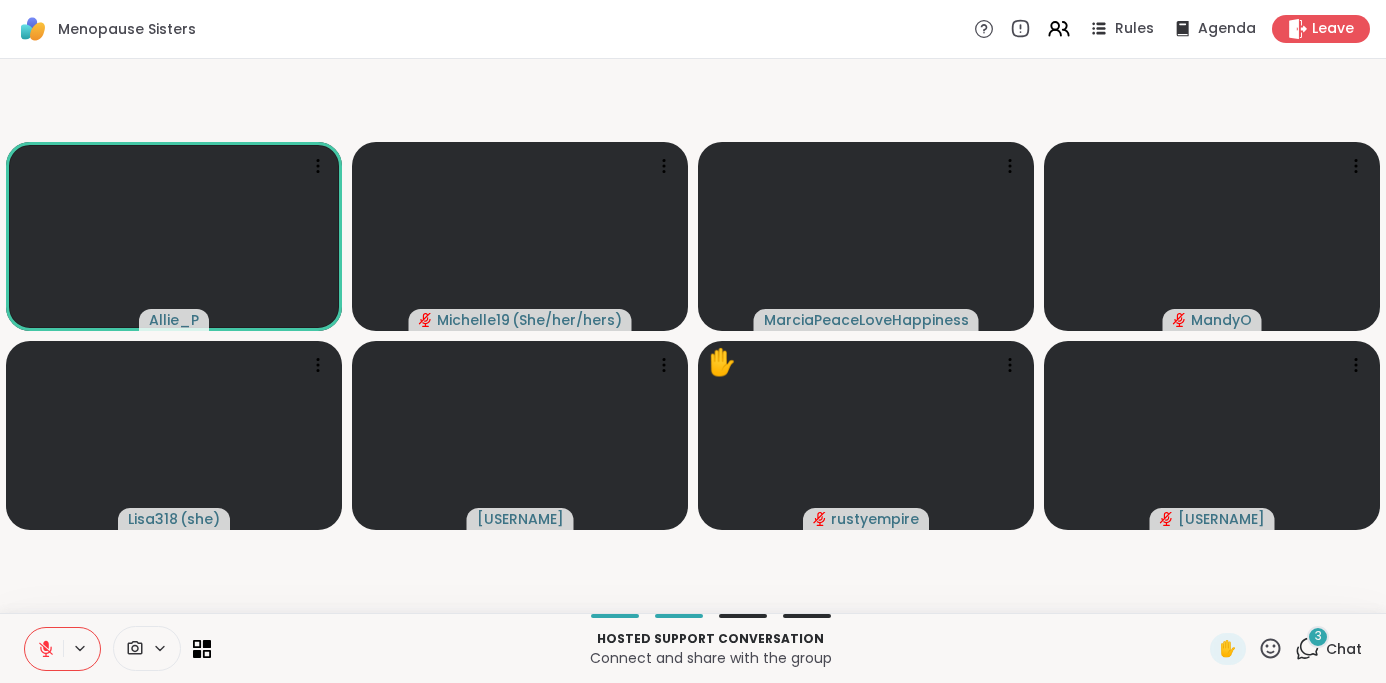 click 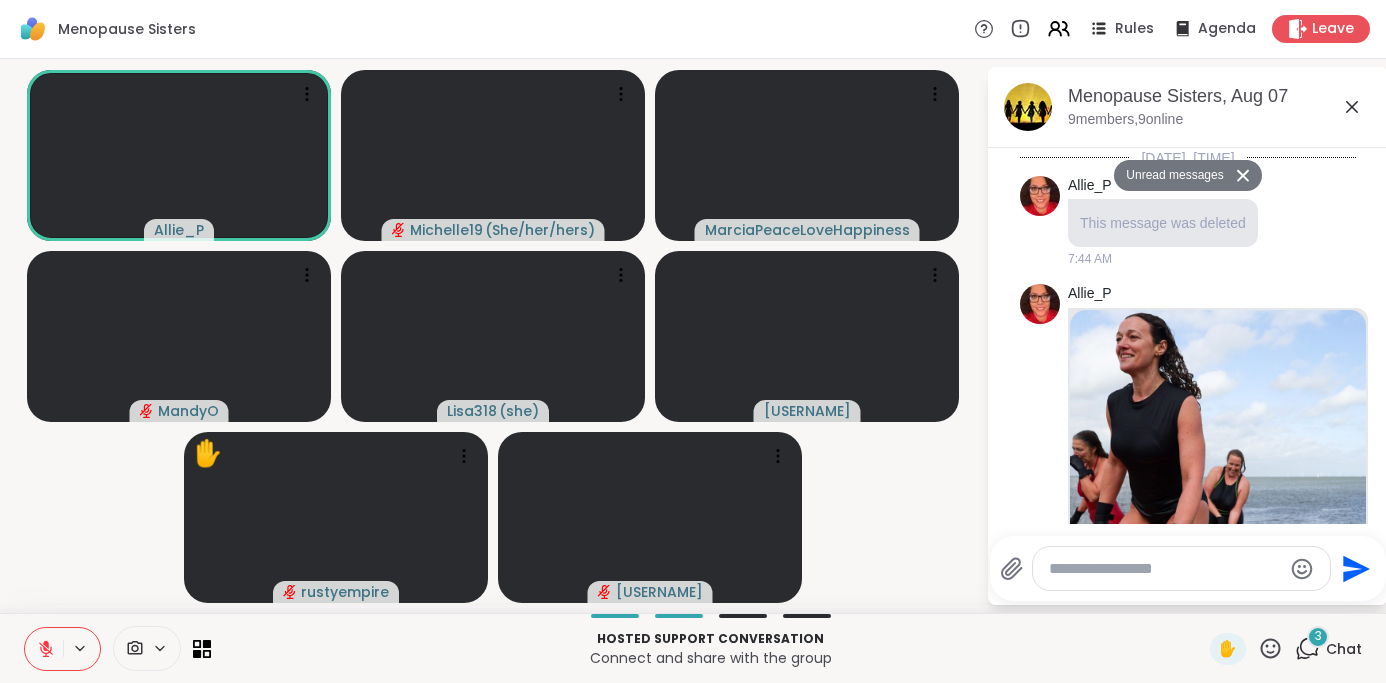 click at bounding box center [1165, 569] 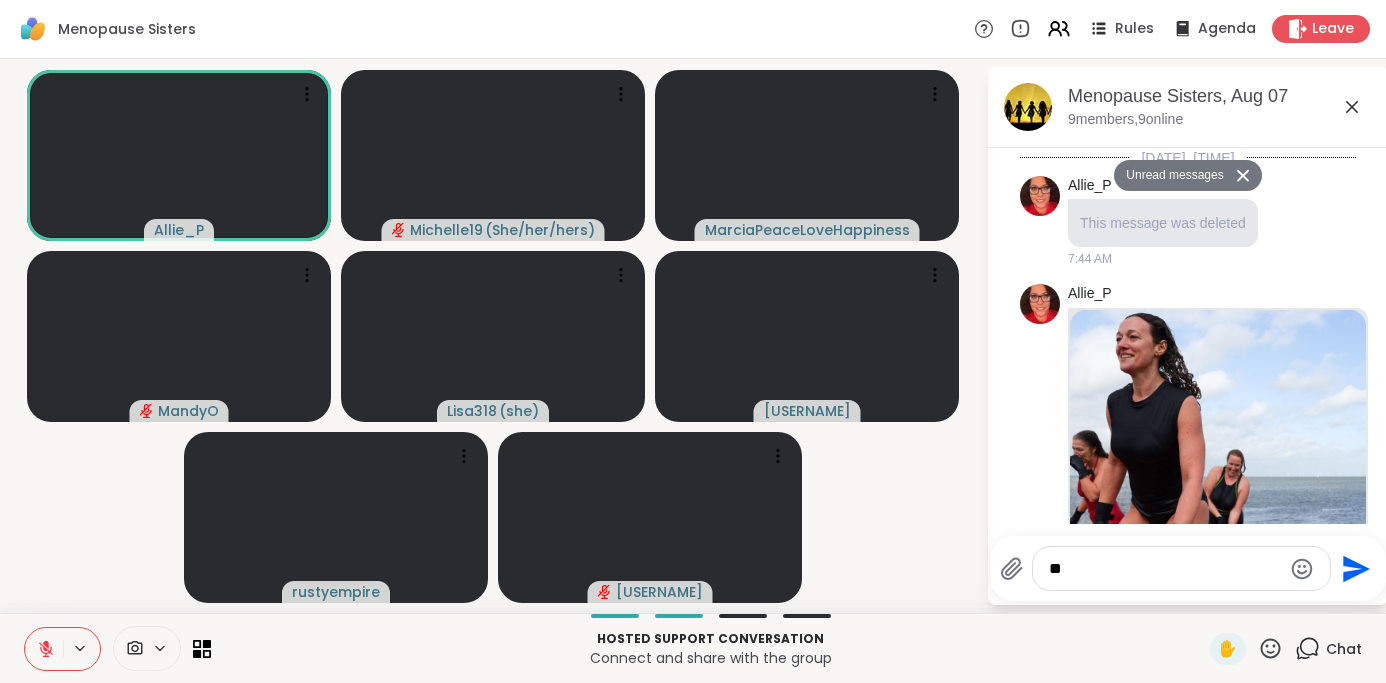 type on "***" 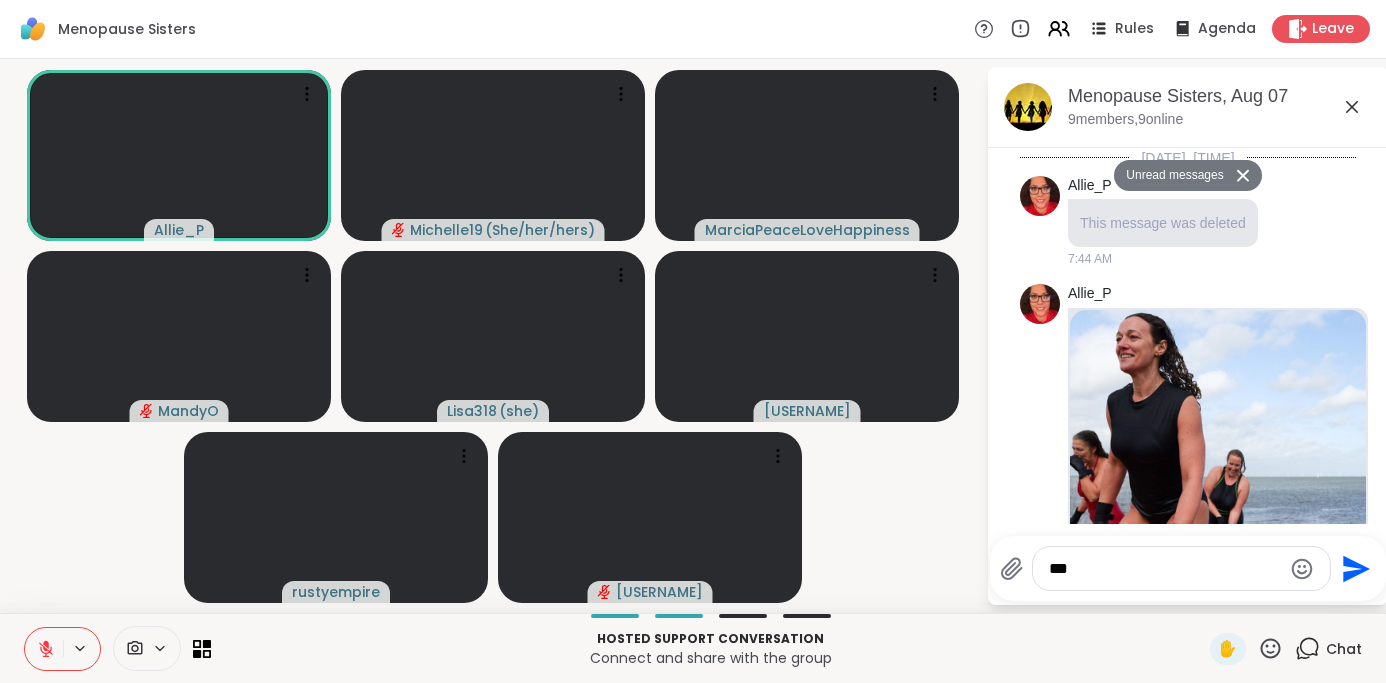 type 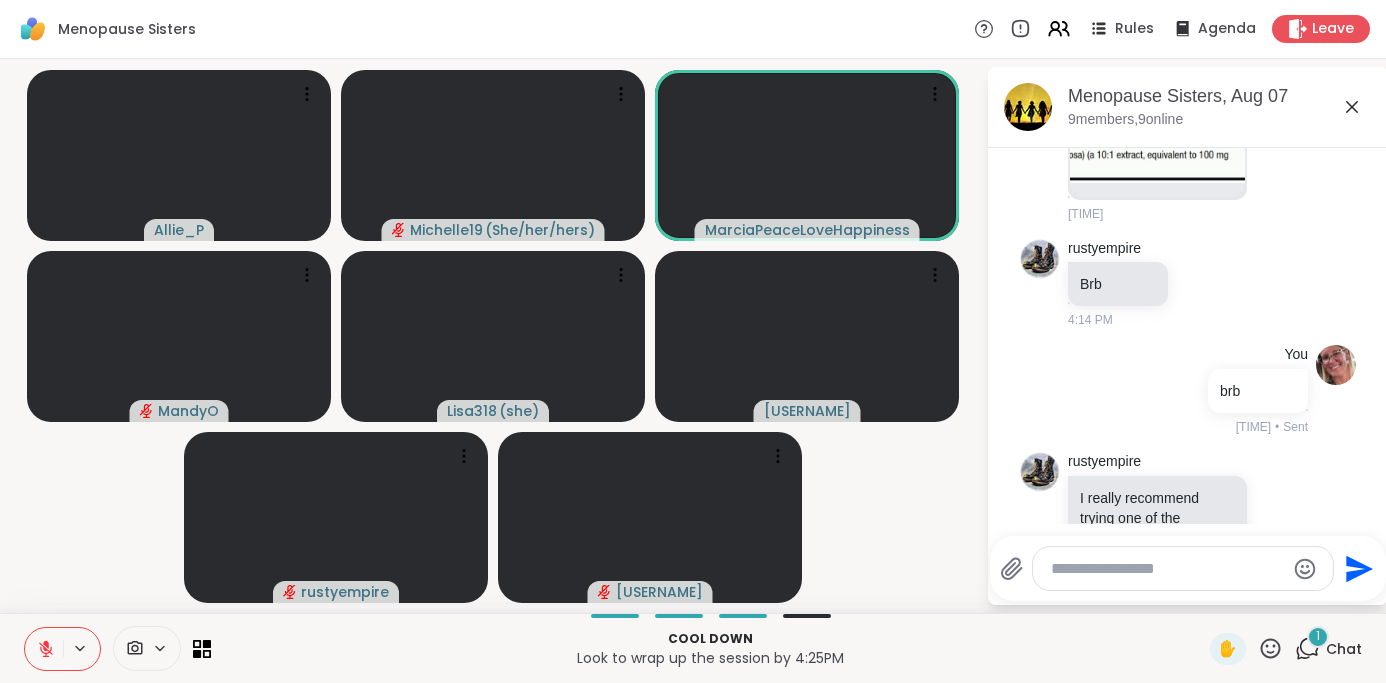 scroll, scrollTop: 6064, scrollLeft: 0, axis: vertical 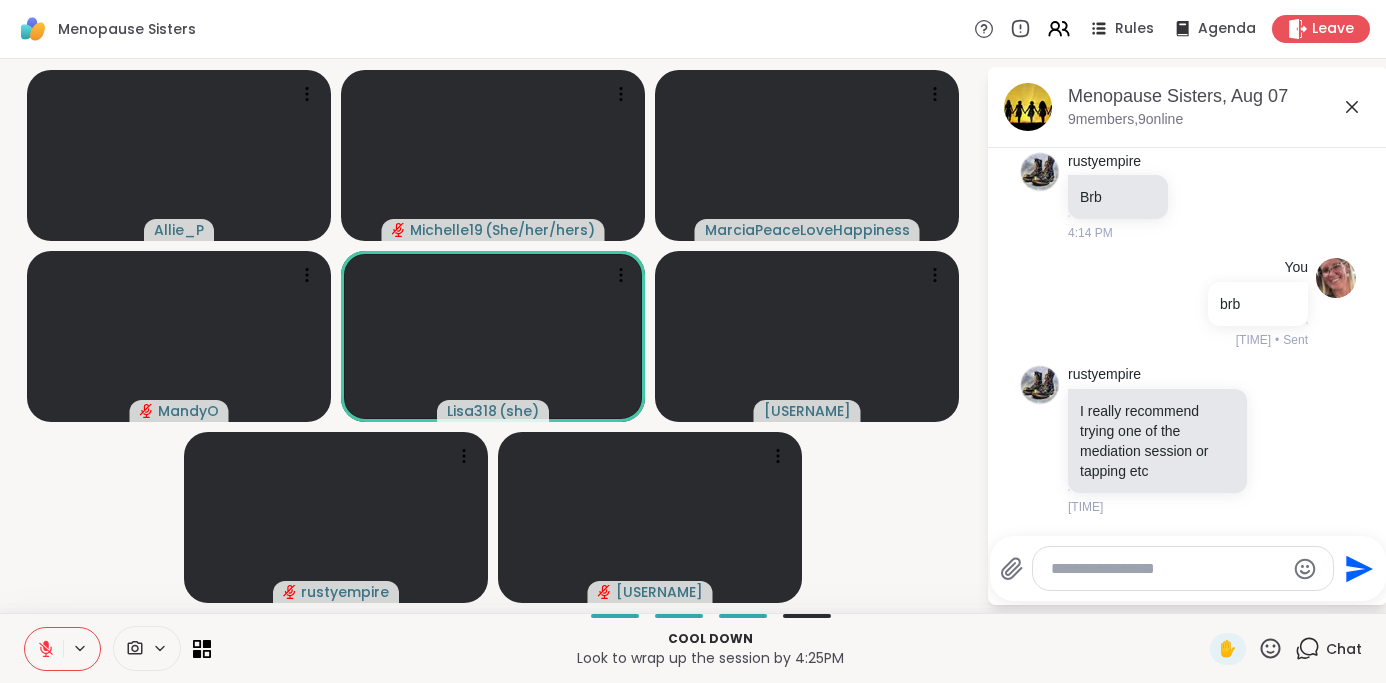 click 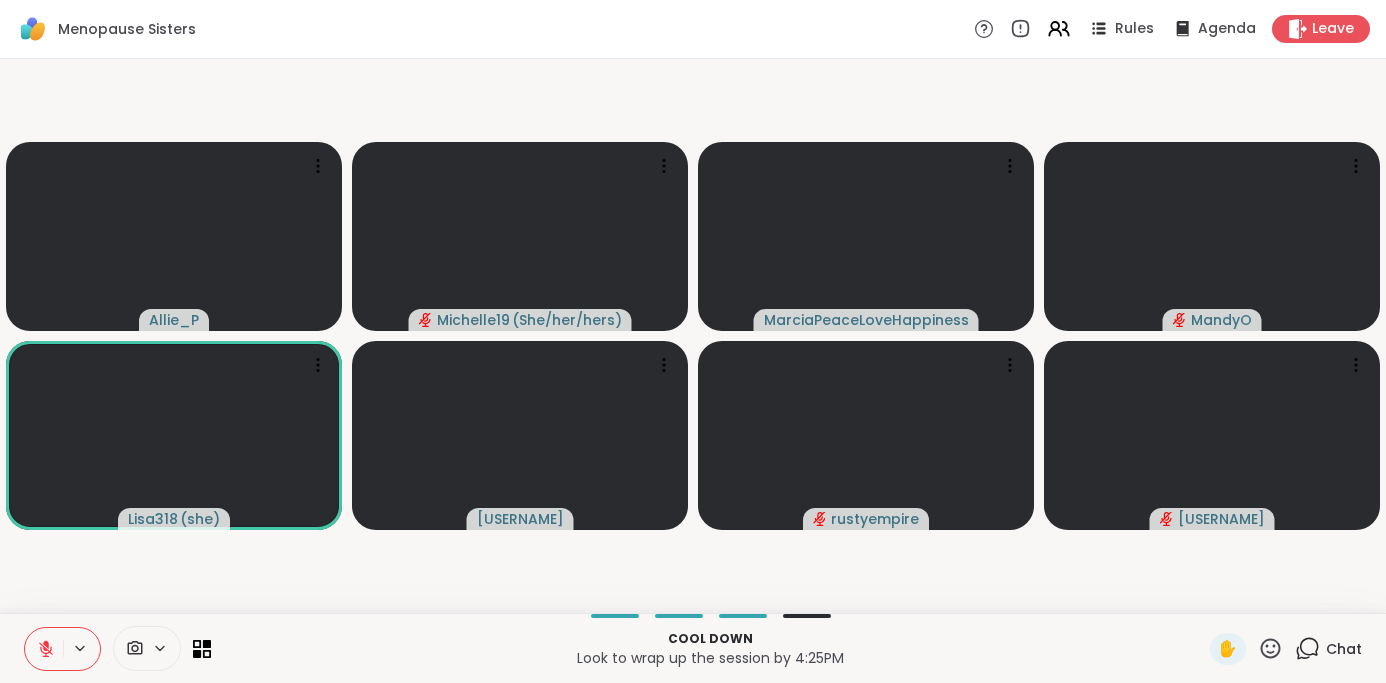 click 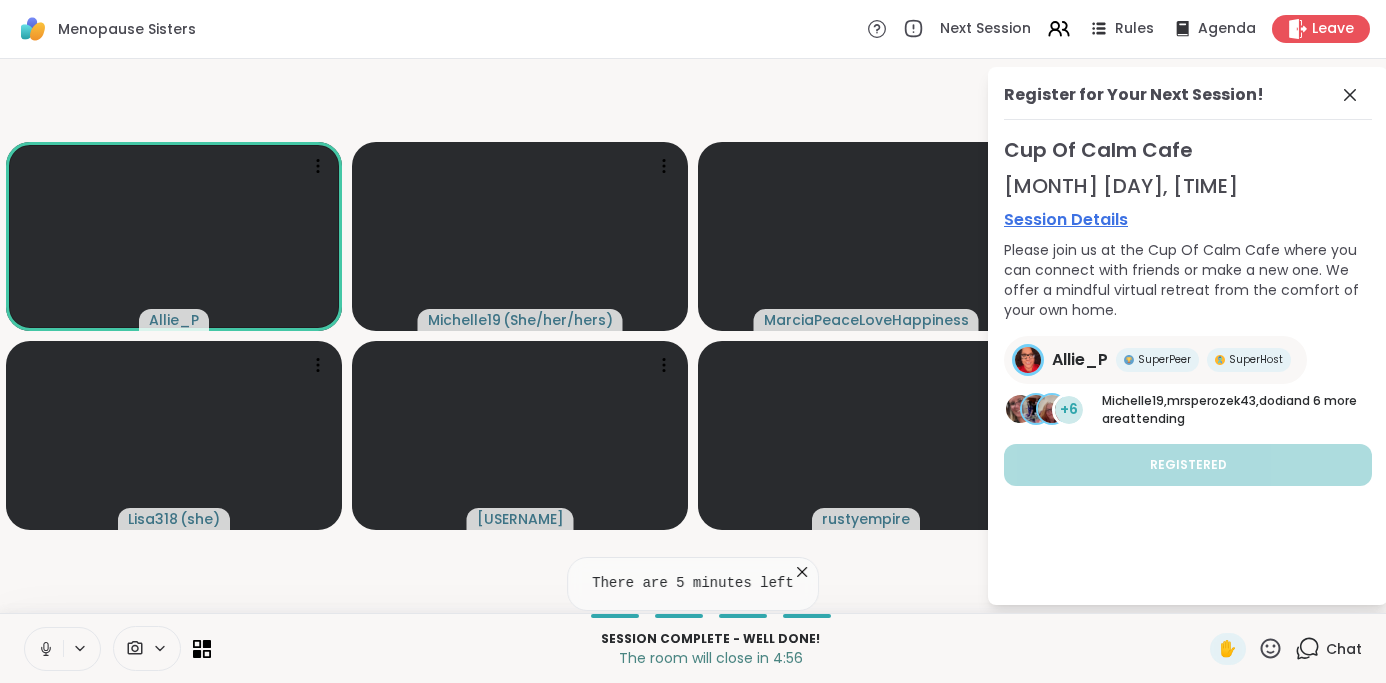 click 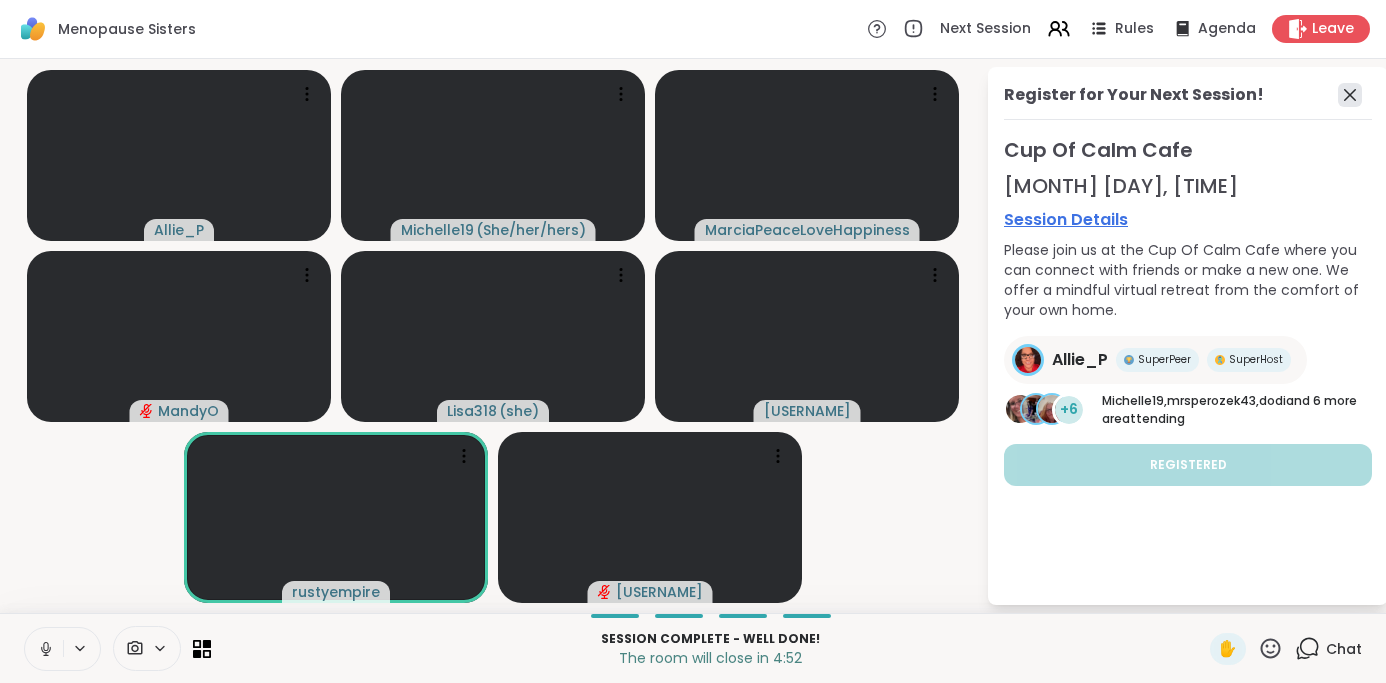 click 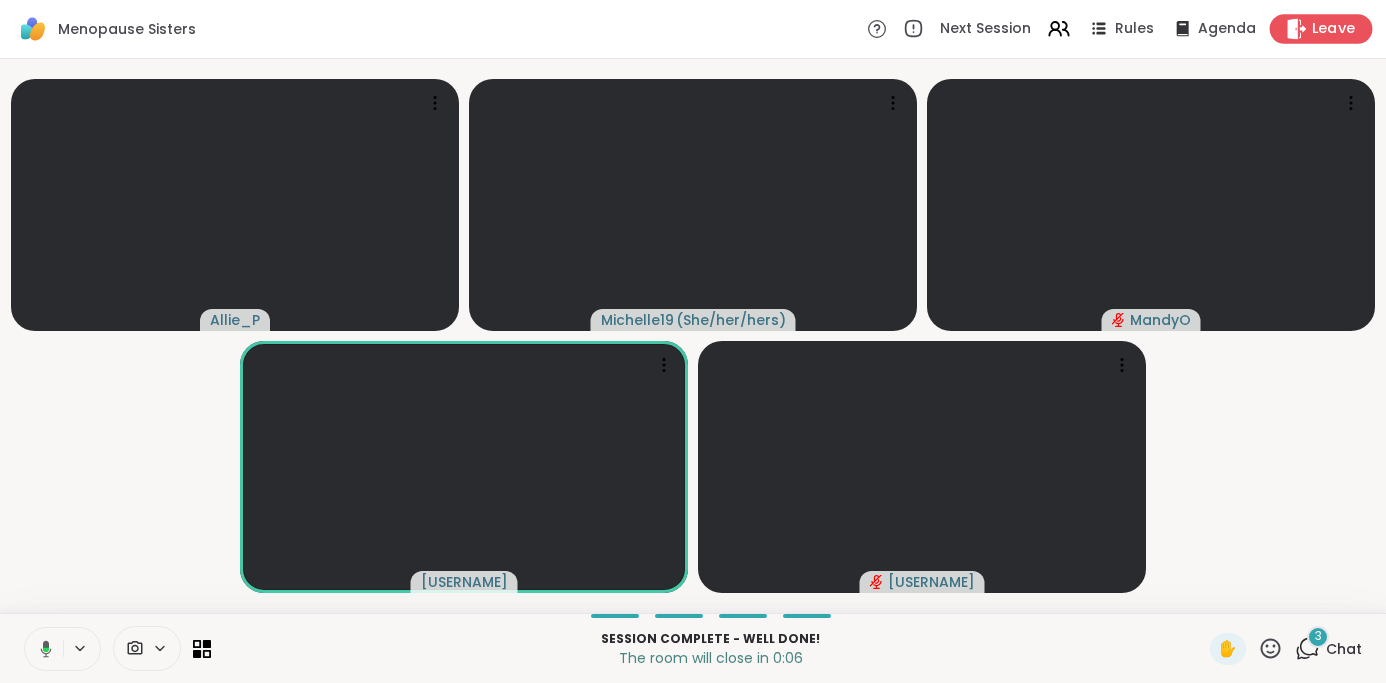 click on "Leave" at bounding box center [1334, 29] 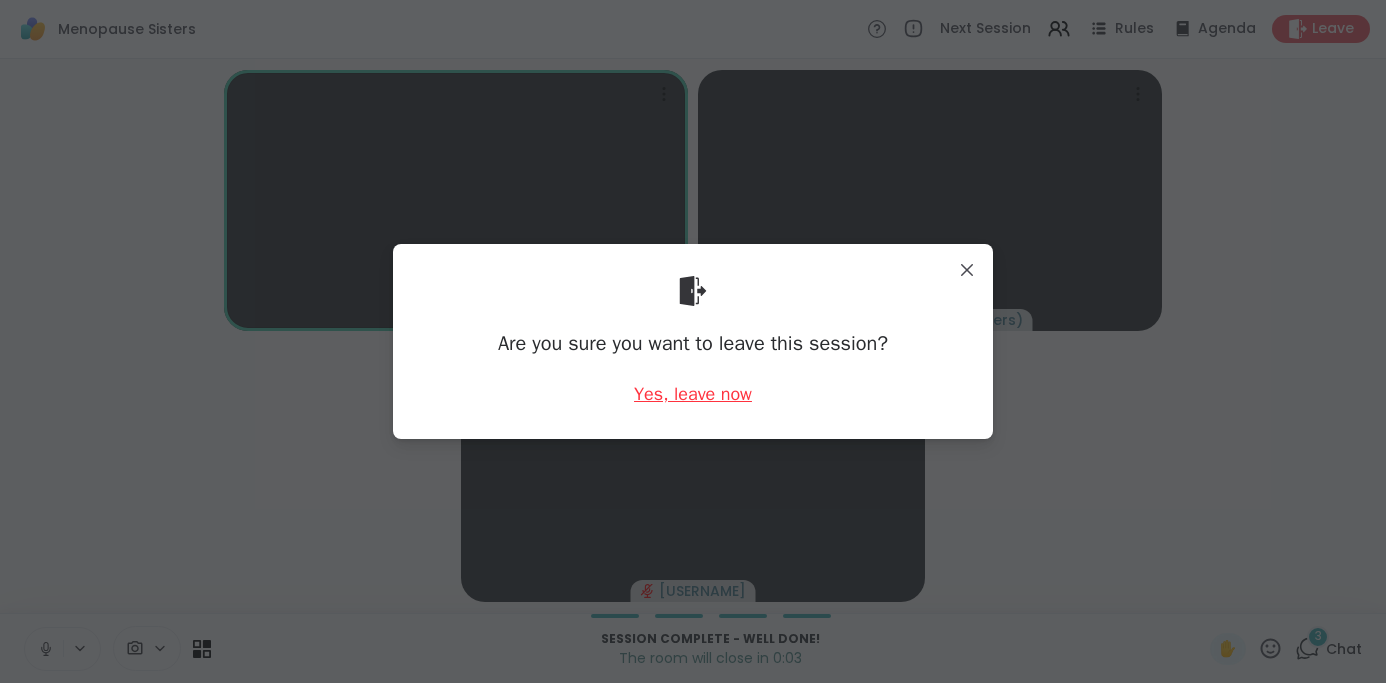 click on "Yes, leave now" at bounding box center (693, 394) 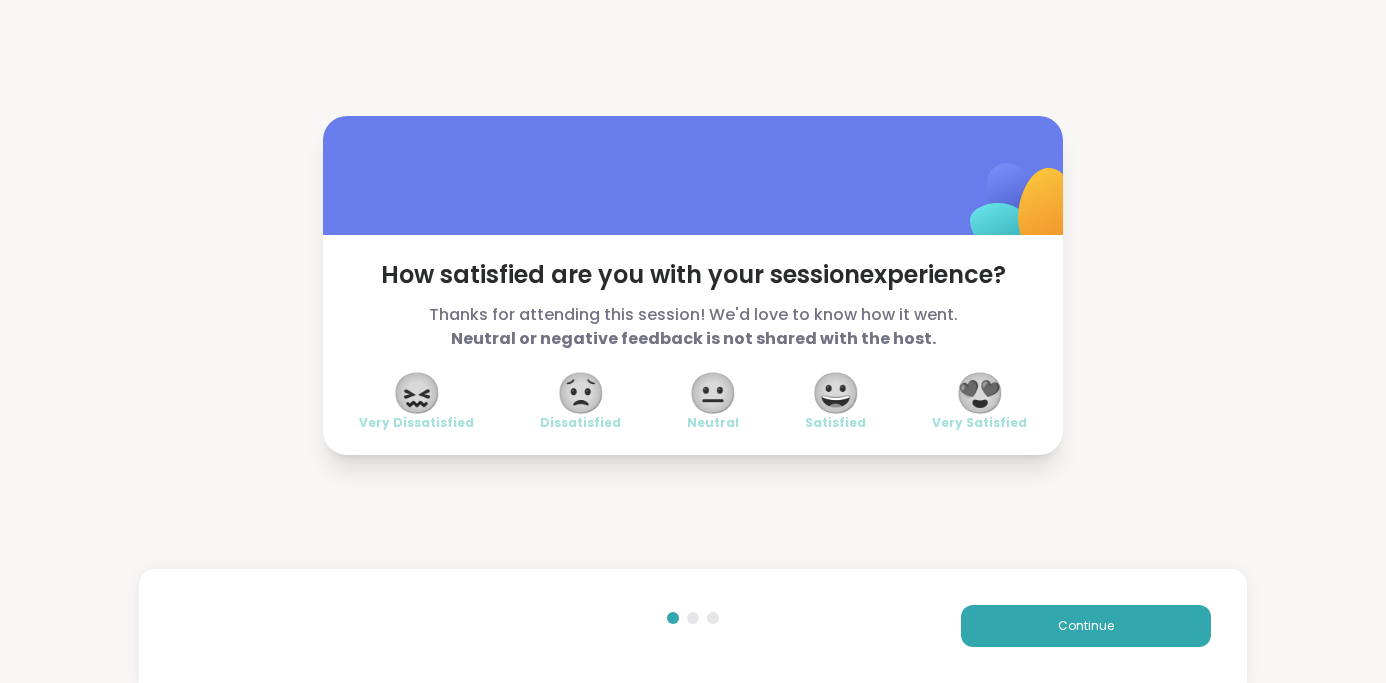 click on "😍" at bounding box center [980, 393] 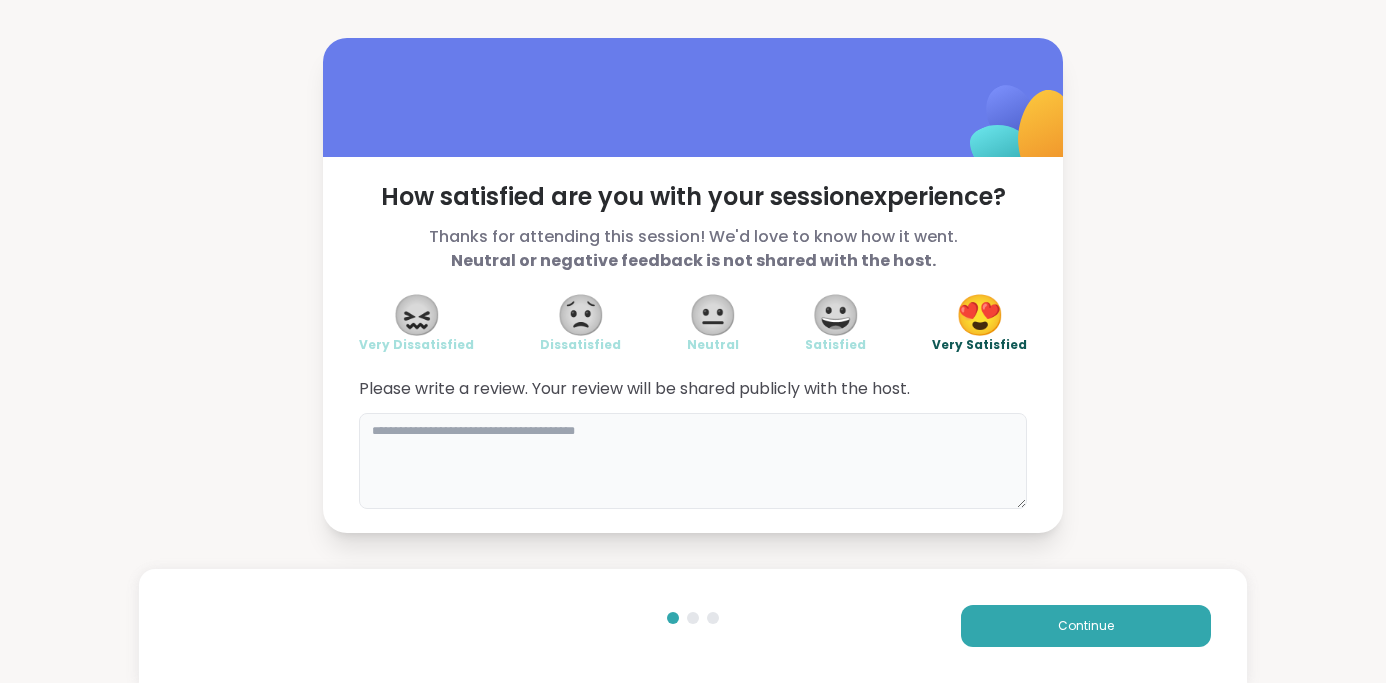 click at bounding box center (693, 461) 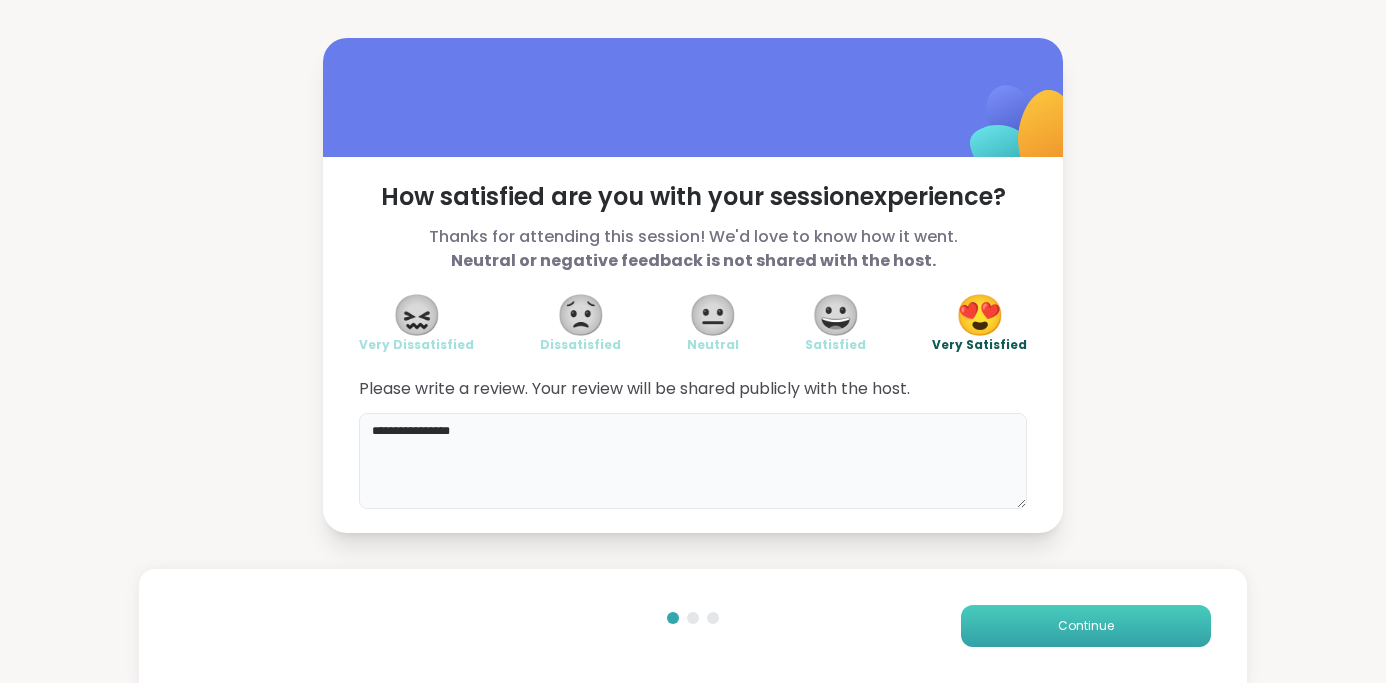 type on "**********" 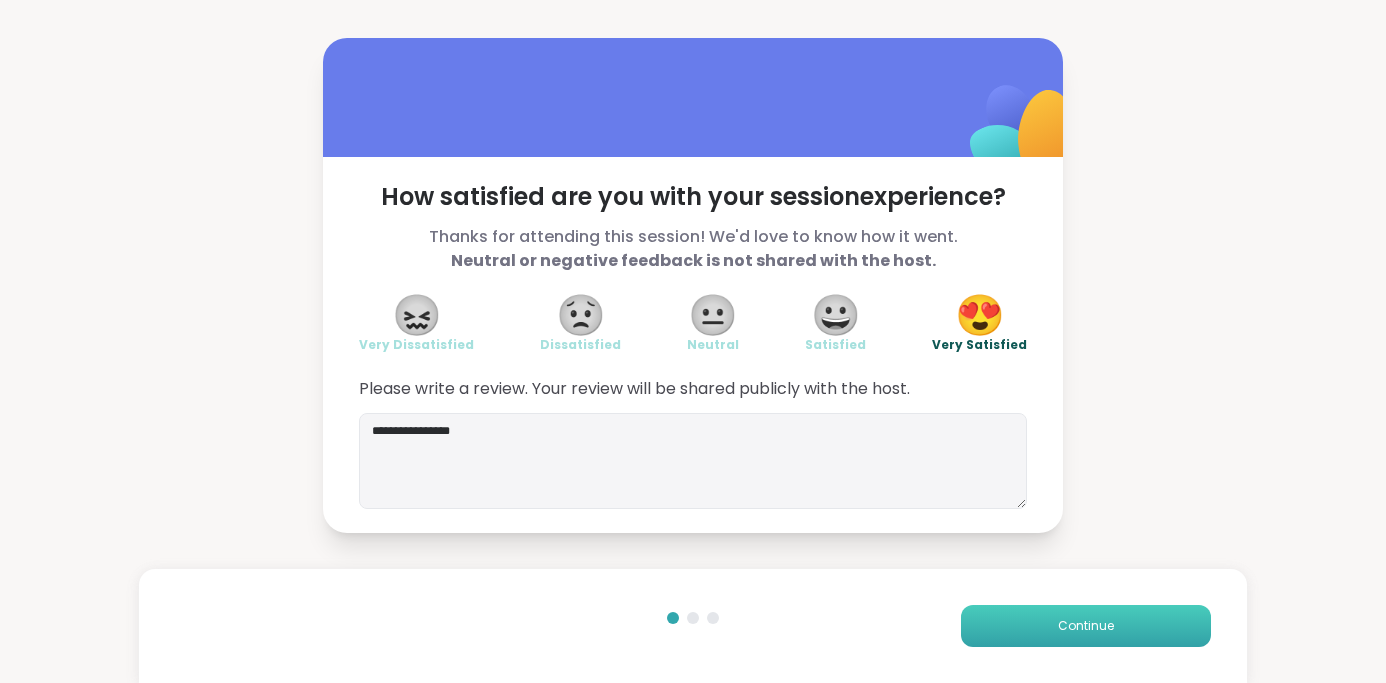 click on "Continue" at bounding box center (1086, 626) 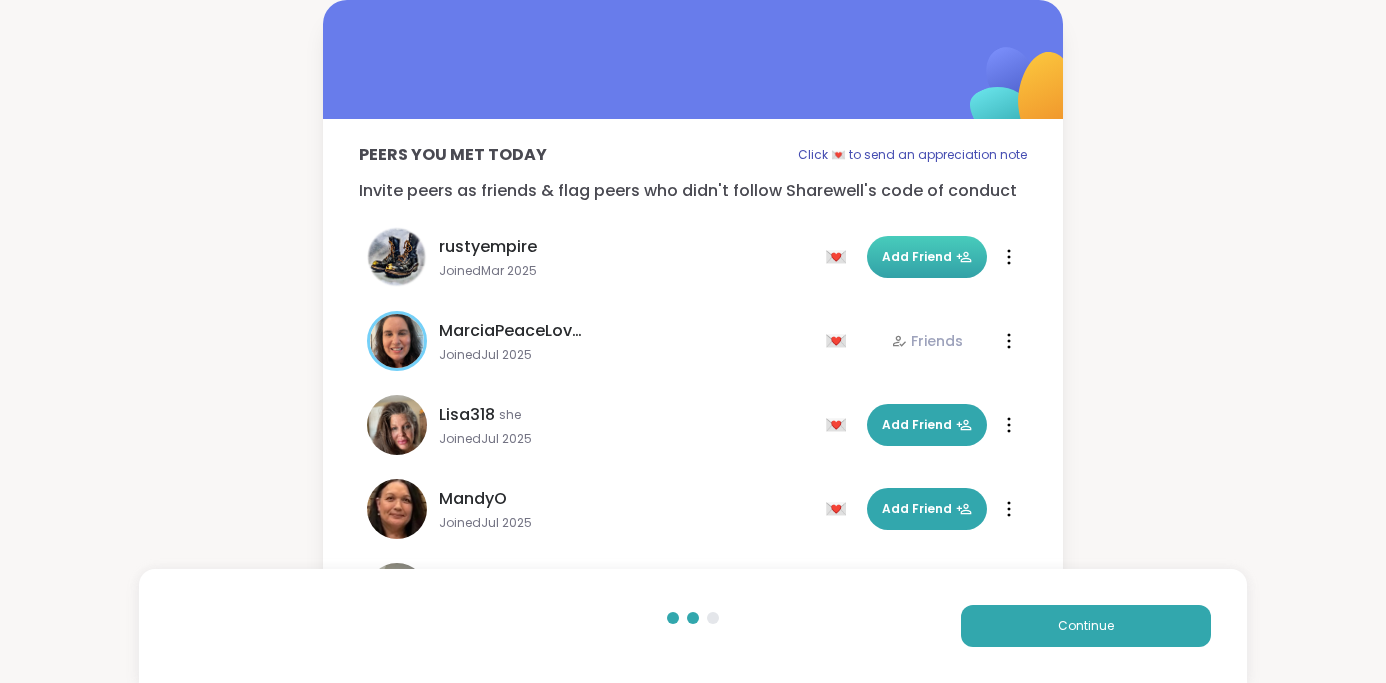 click on "Add Friend" at bounding box center [927, 257] 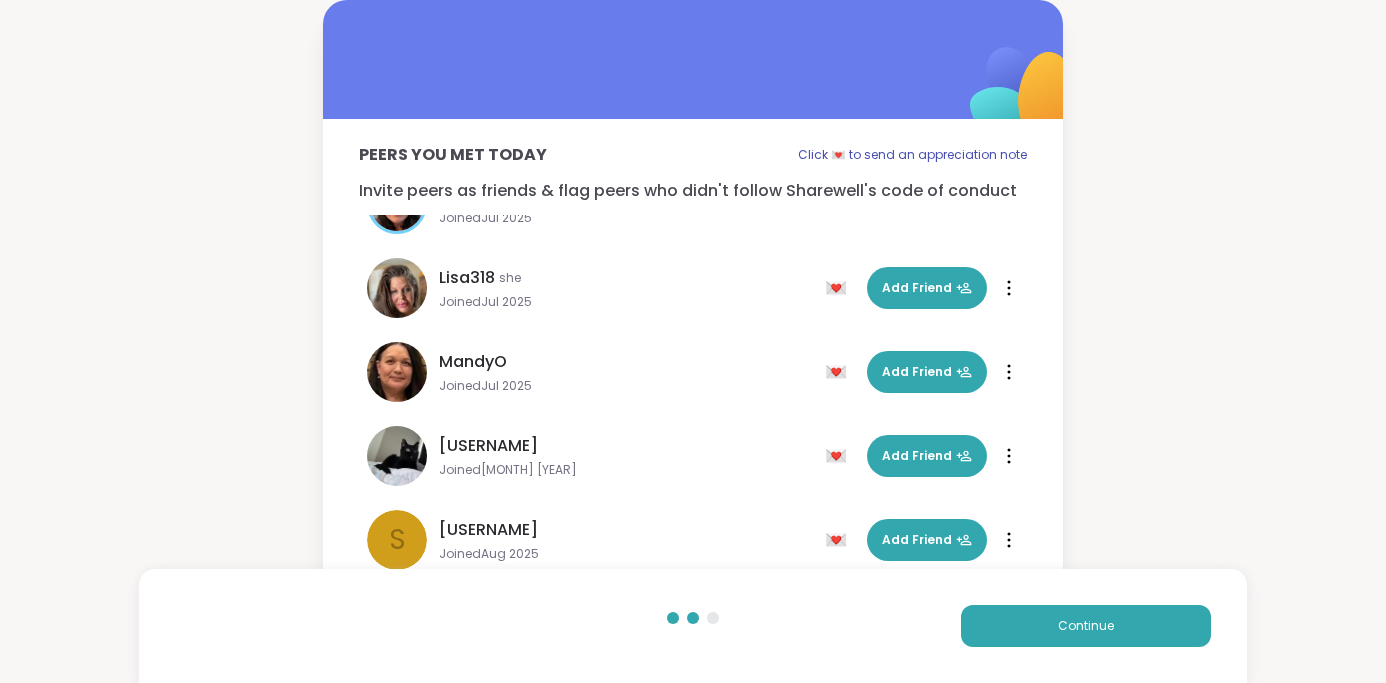 scroll, scrollTop: 143, scrollLeft: 0, axis: vertical 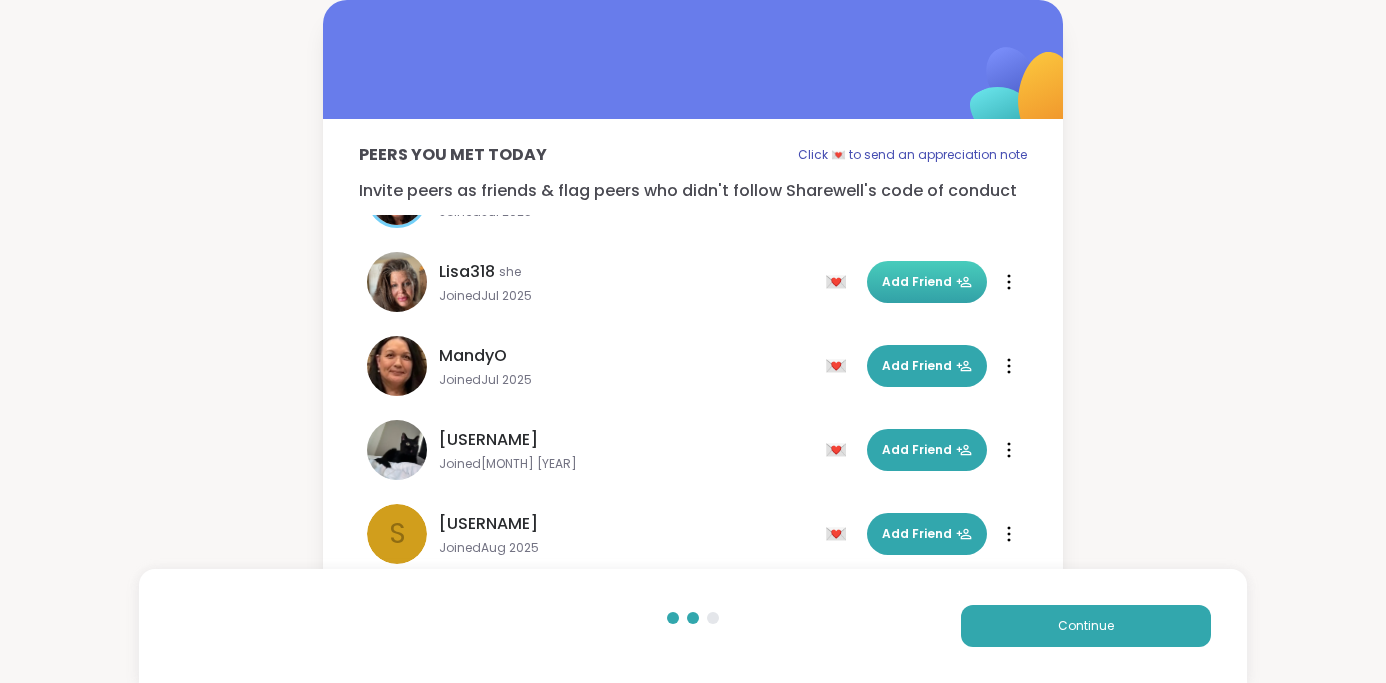 click on "Add Friend" at bounding box center [927, 282] 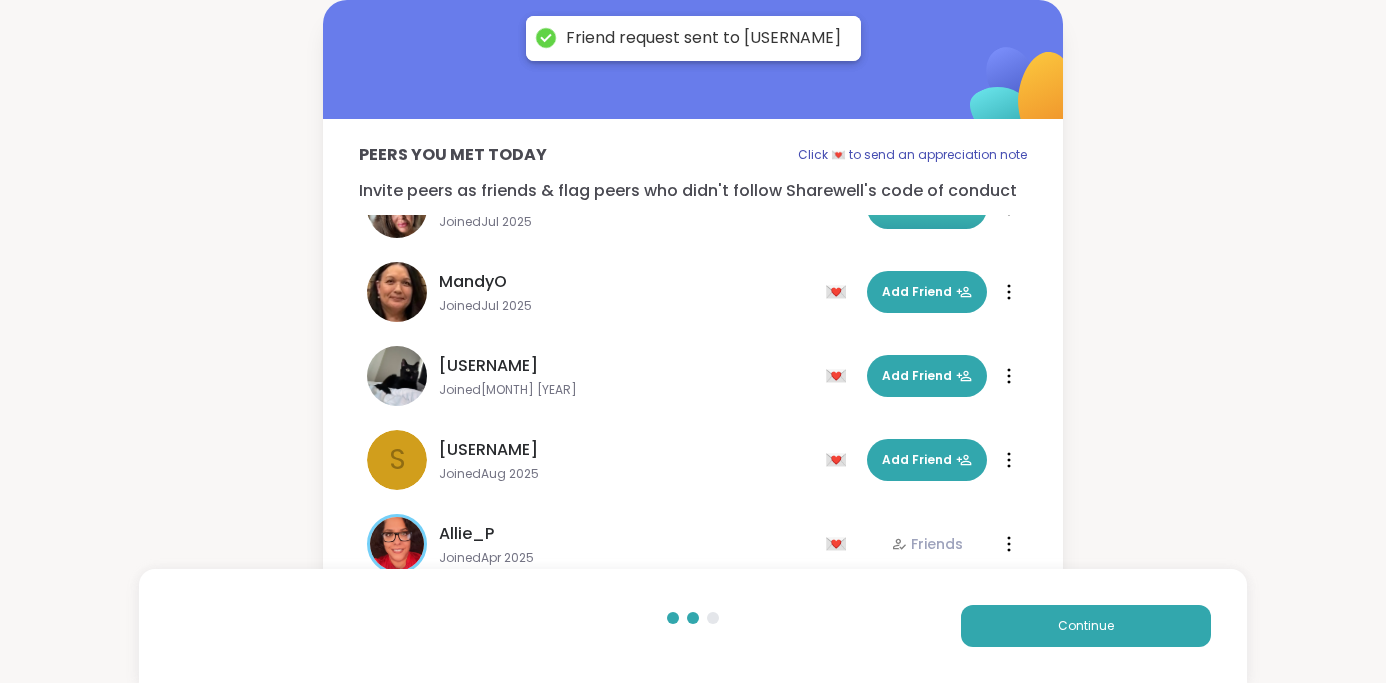scroll, scrollTop: 228, scrollLeft: 0, axis: vertical 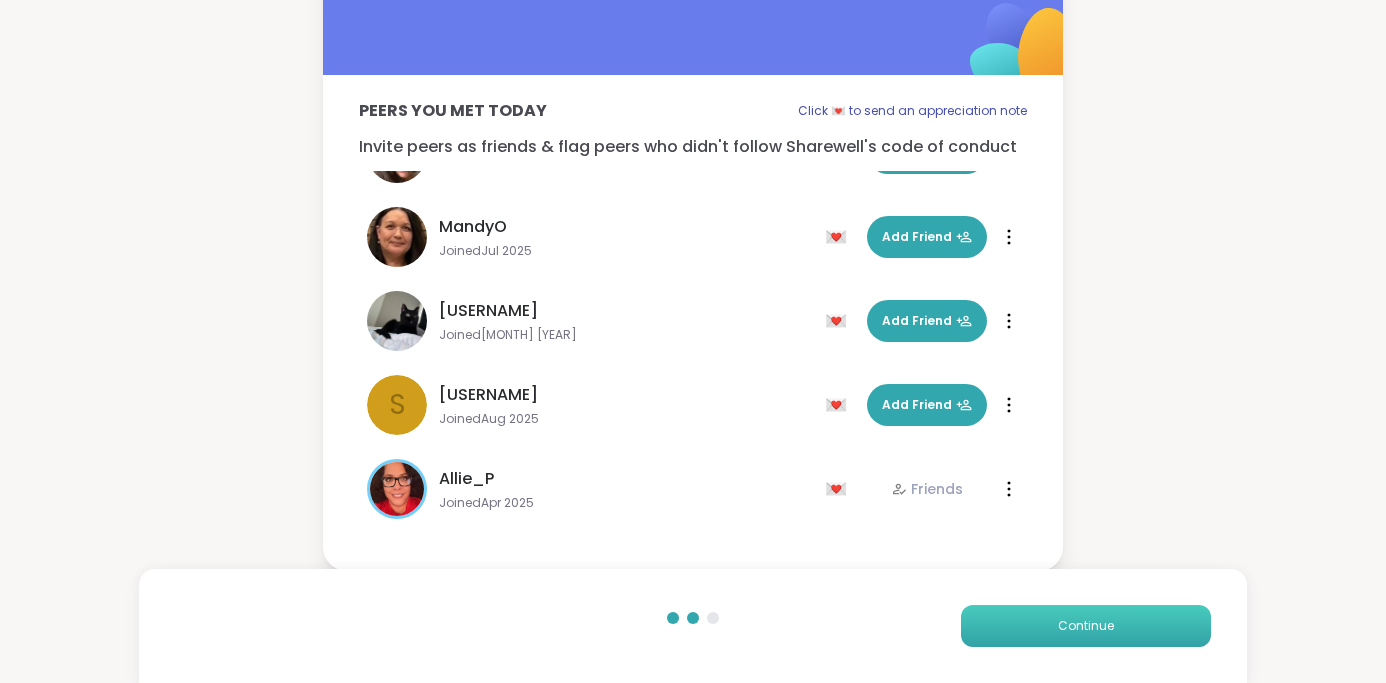 click on "Continue" at bounding box center (1086, 626) 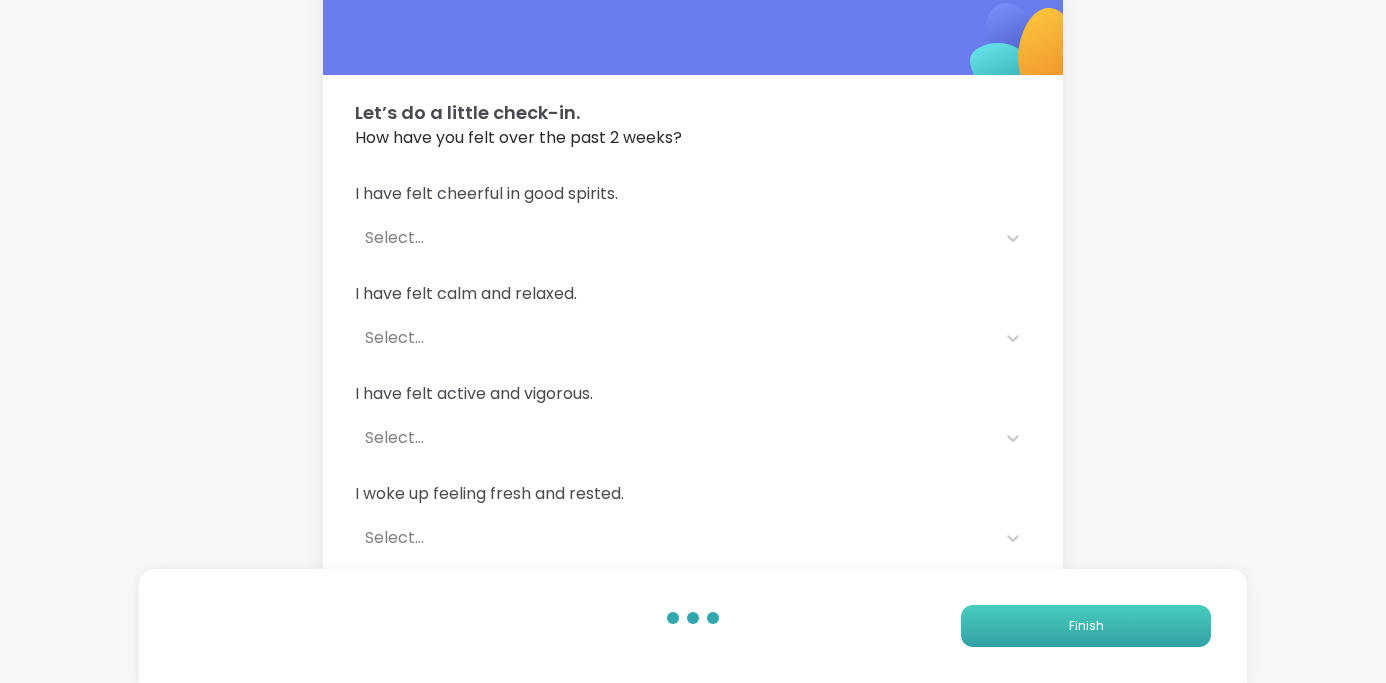 click on "Finish" at bounding box center [1086, 626] 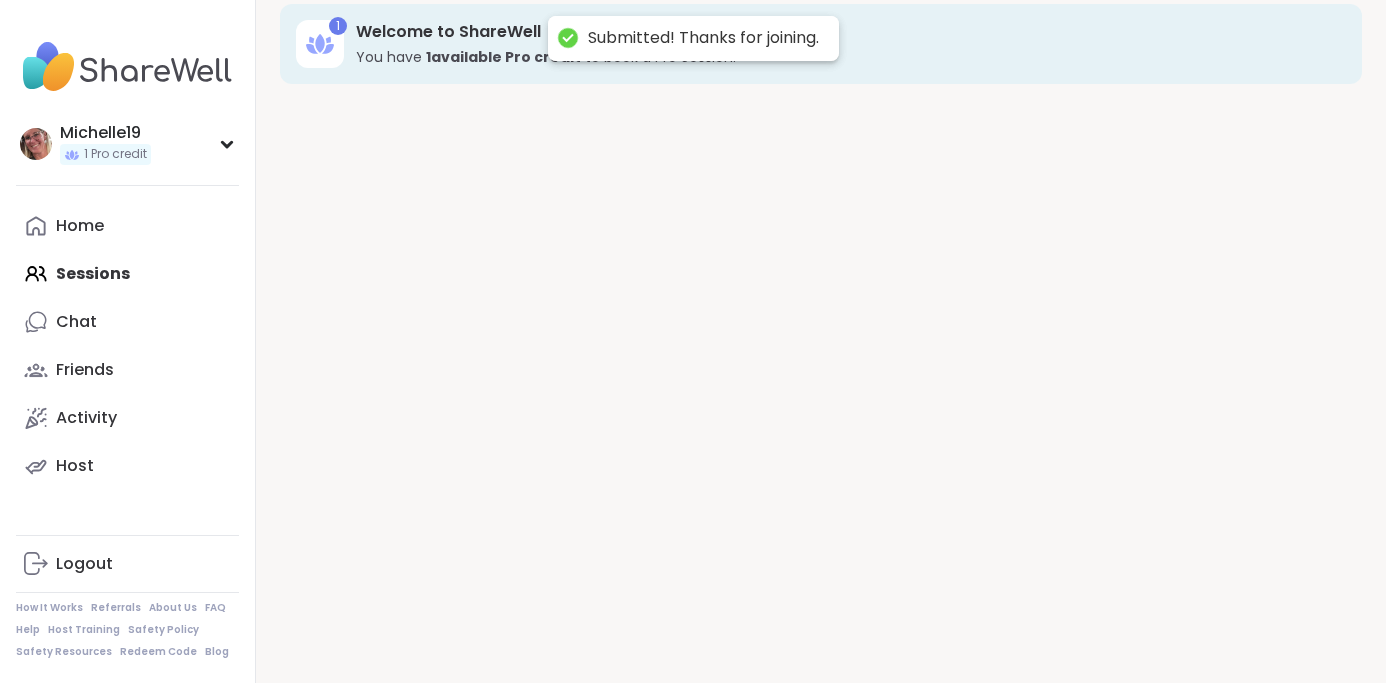 scroll, scrollTop: 0, scrollLeft: 0, axis: both 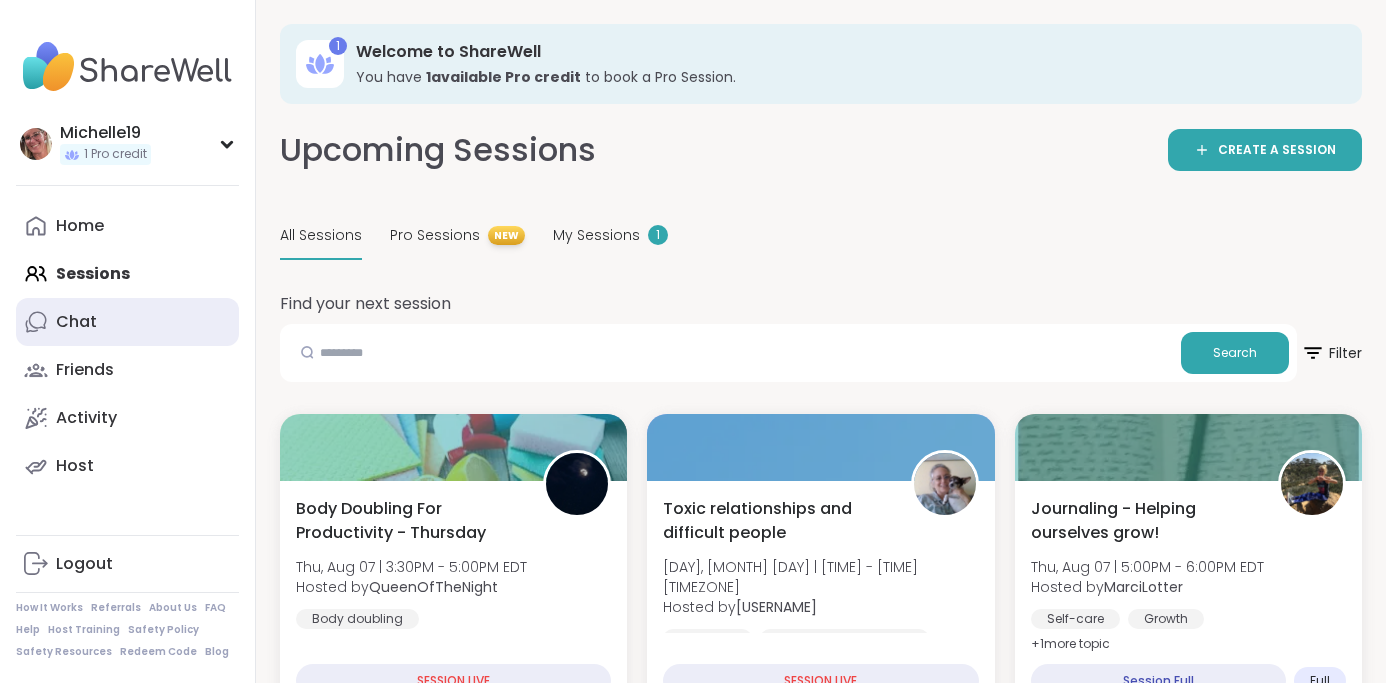click on "Chat" at bounding box center (76, 322) 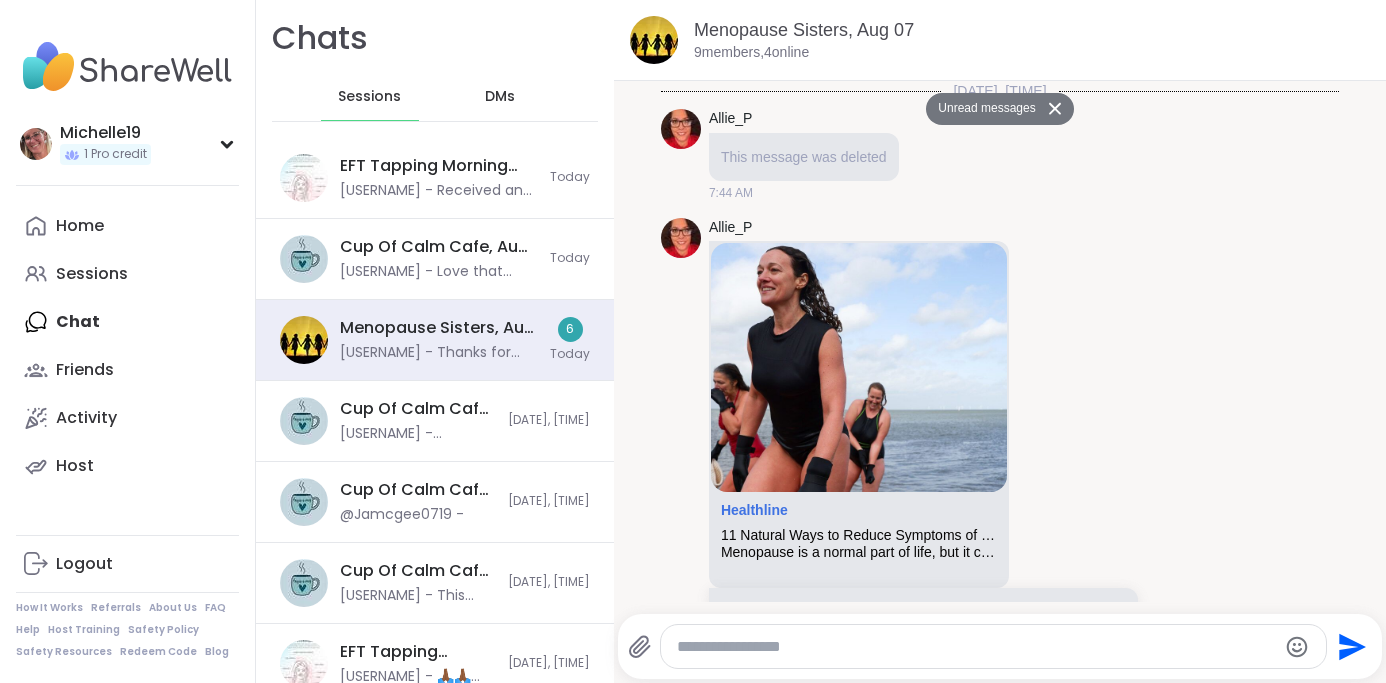scroll, scrollTop: 6619, scrollLeft: 0, axis: vertical 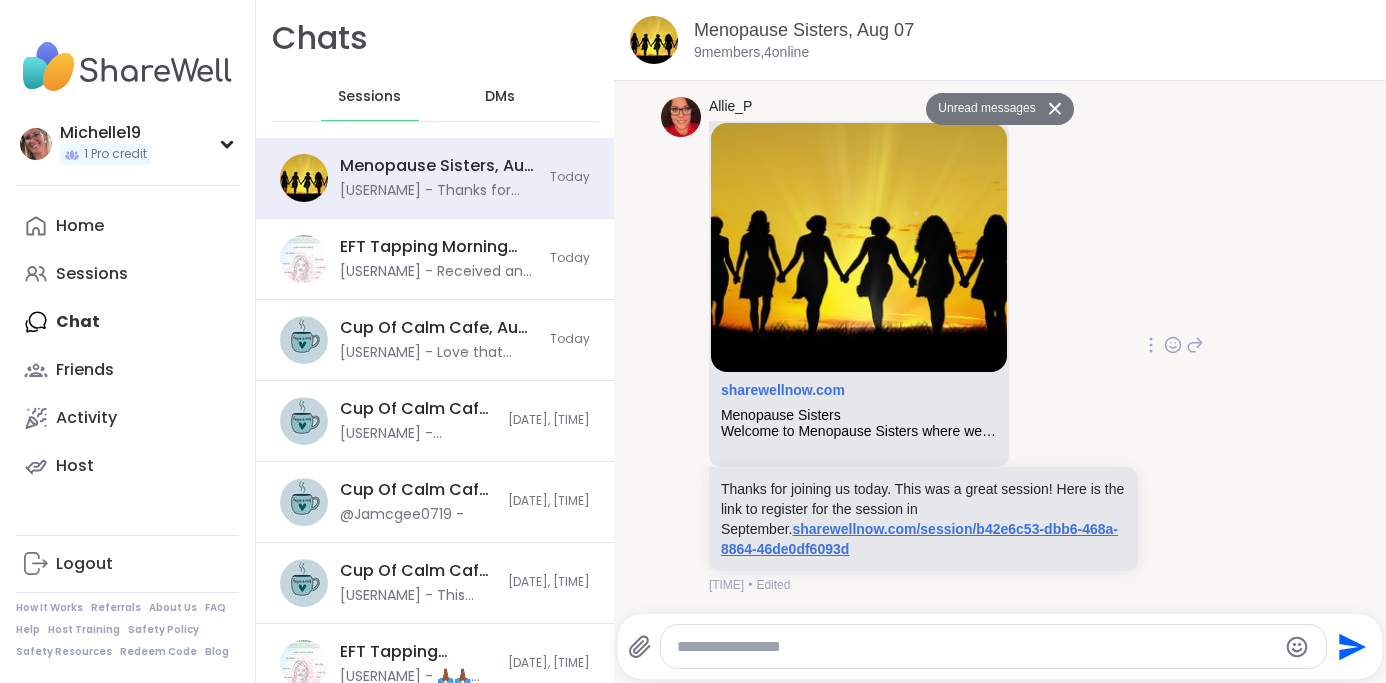 click on "sharewellnow.com/session/b42e6c53-dbb6-468a-8864-46de0df6093d" at bounding box center (919, 539) 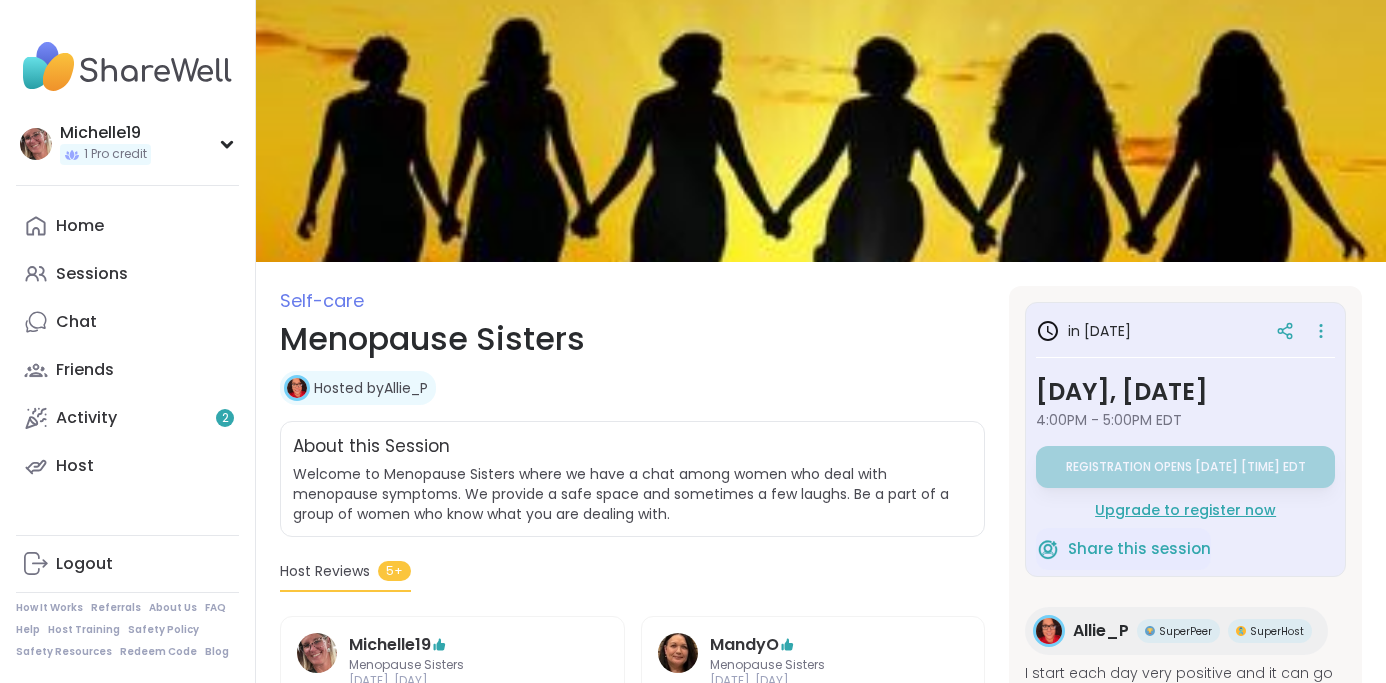 scroll, scrollTop: 0, scrollLeft: 0, axis: both 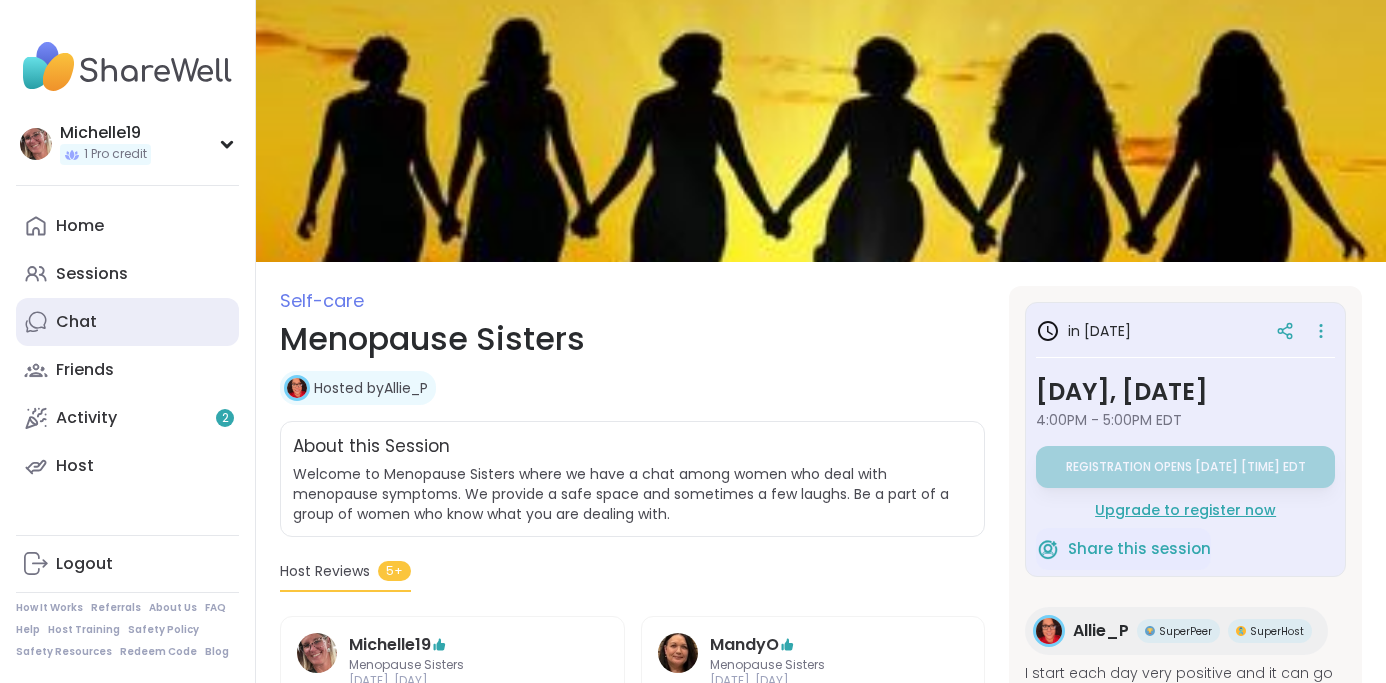 click on "Chat" at bounding box center (76, 322) 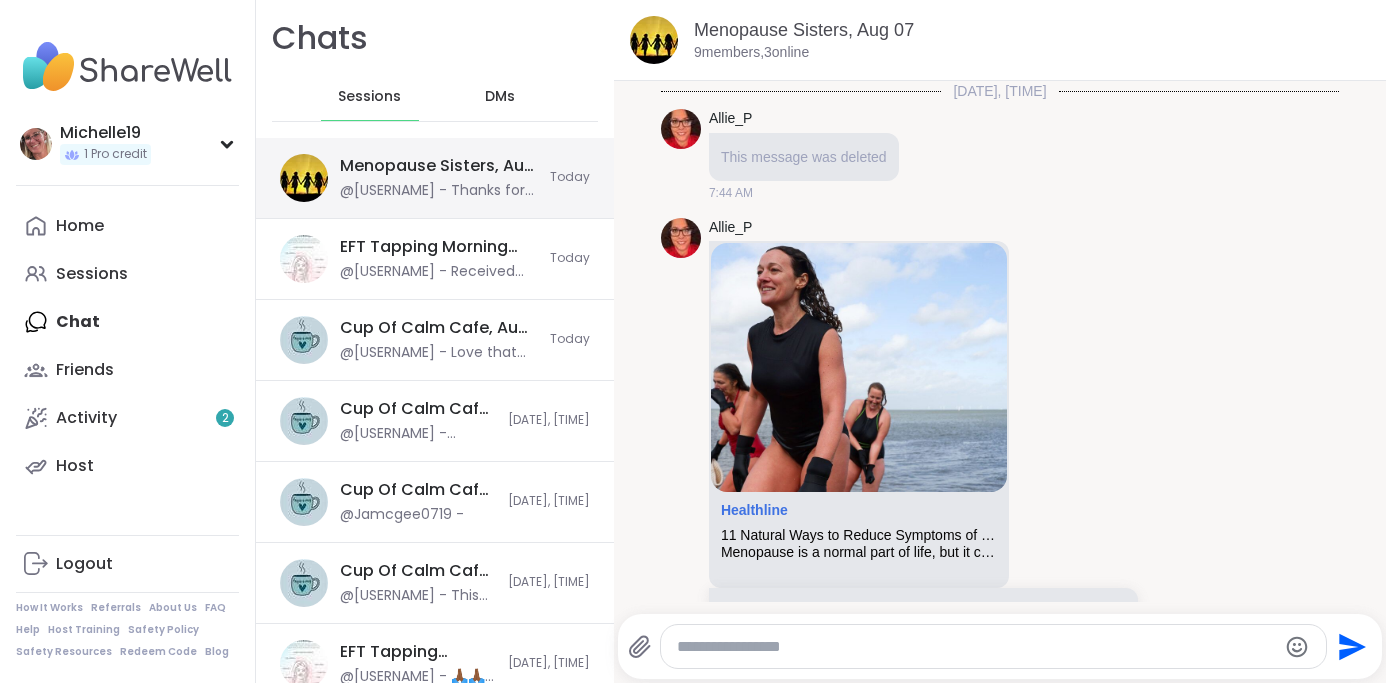 scroll, scrollTop: 6552, scrollLeft: 0, axis: vertical 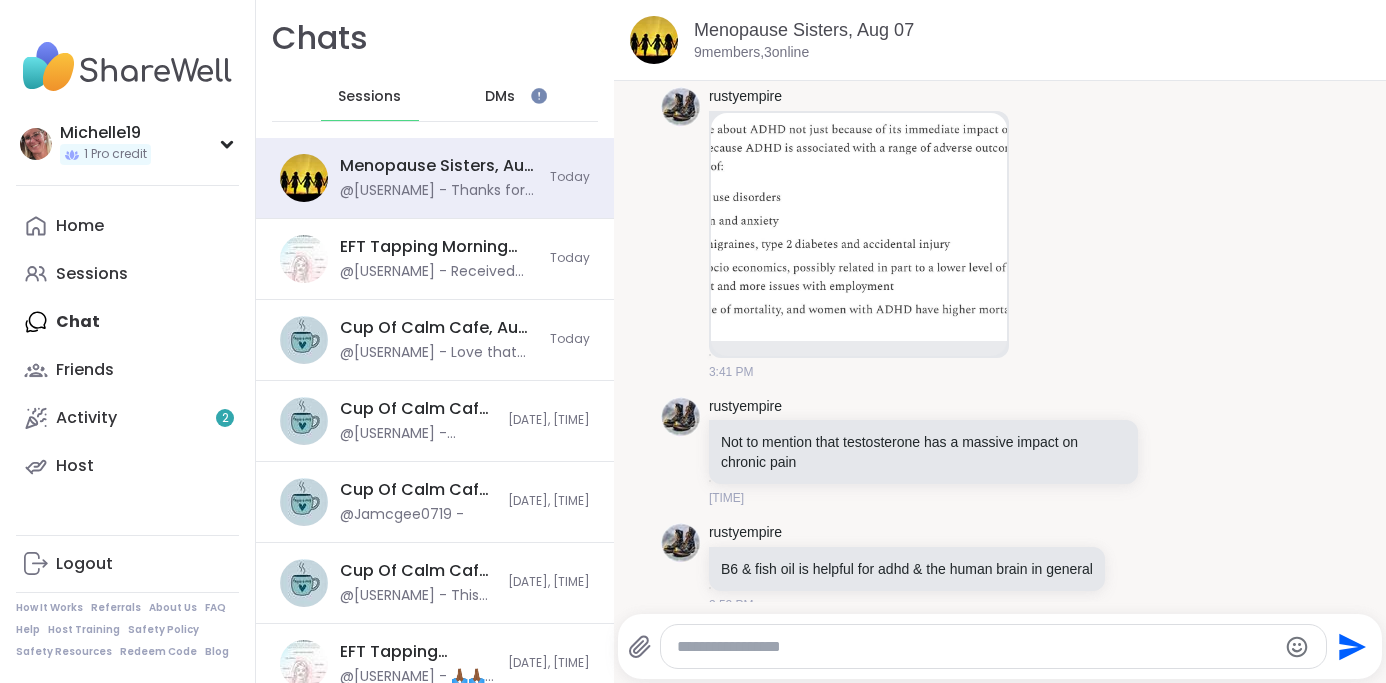 click at bounding box center [859, 227] 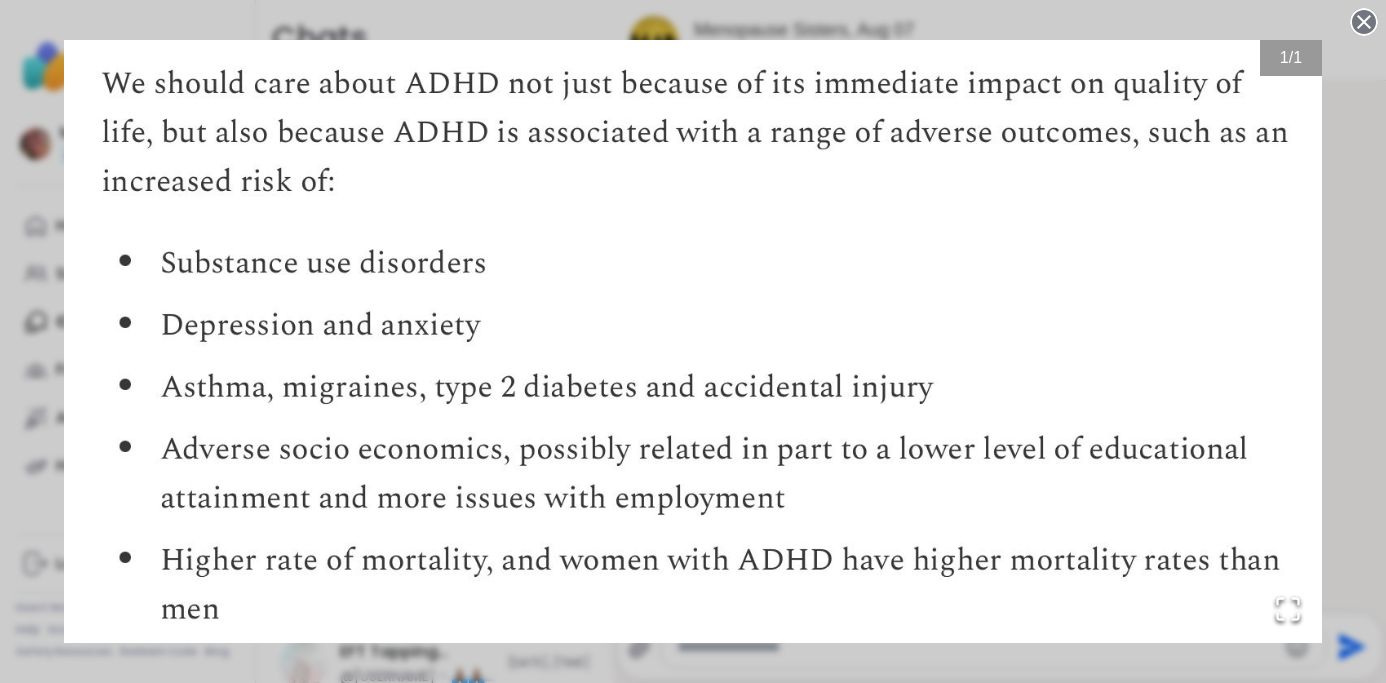 click 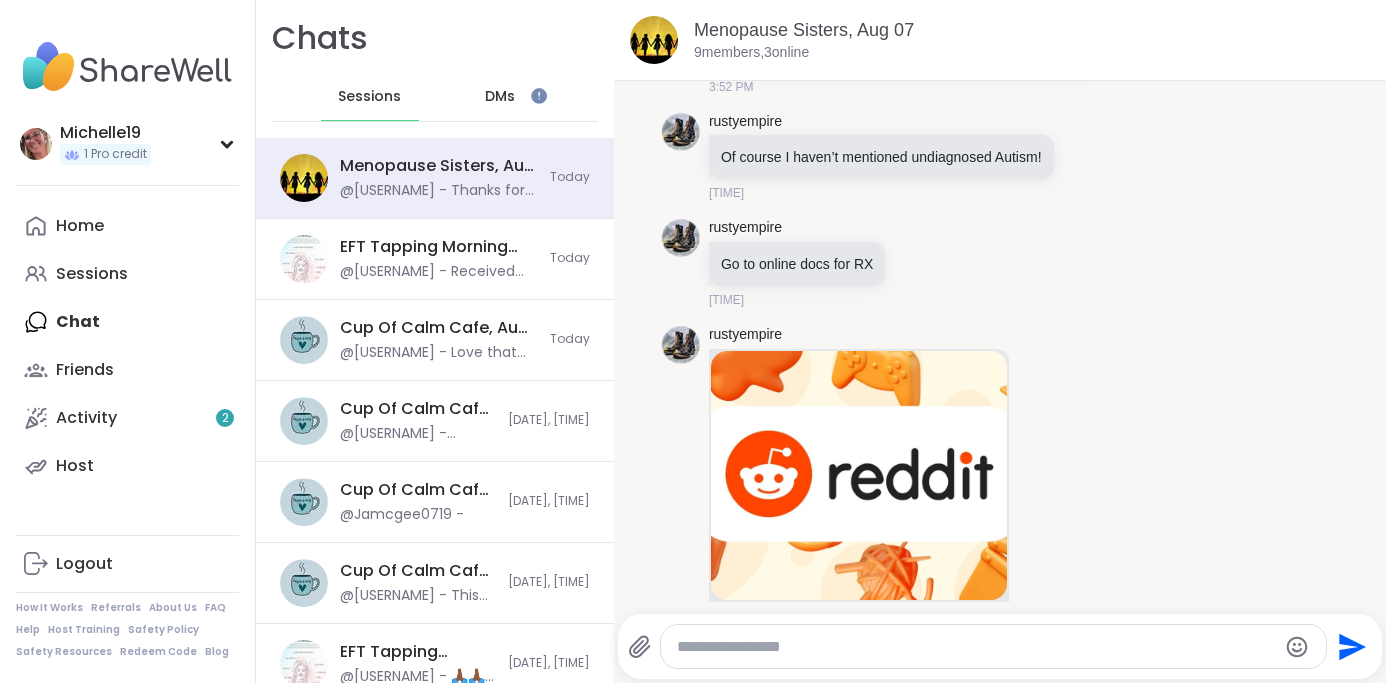 scroll, scrollTop: 2610, scrollLeft: 0, axis: vertical 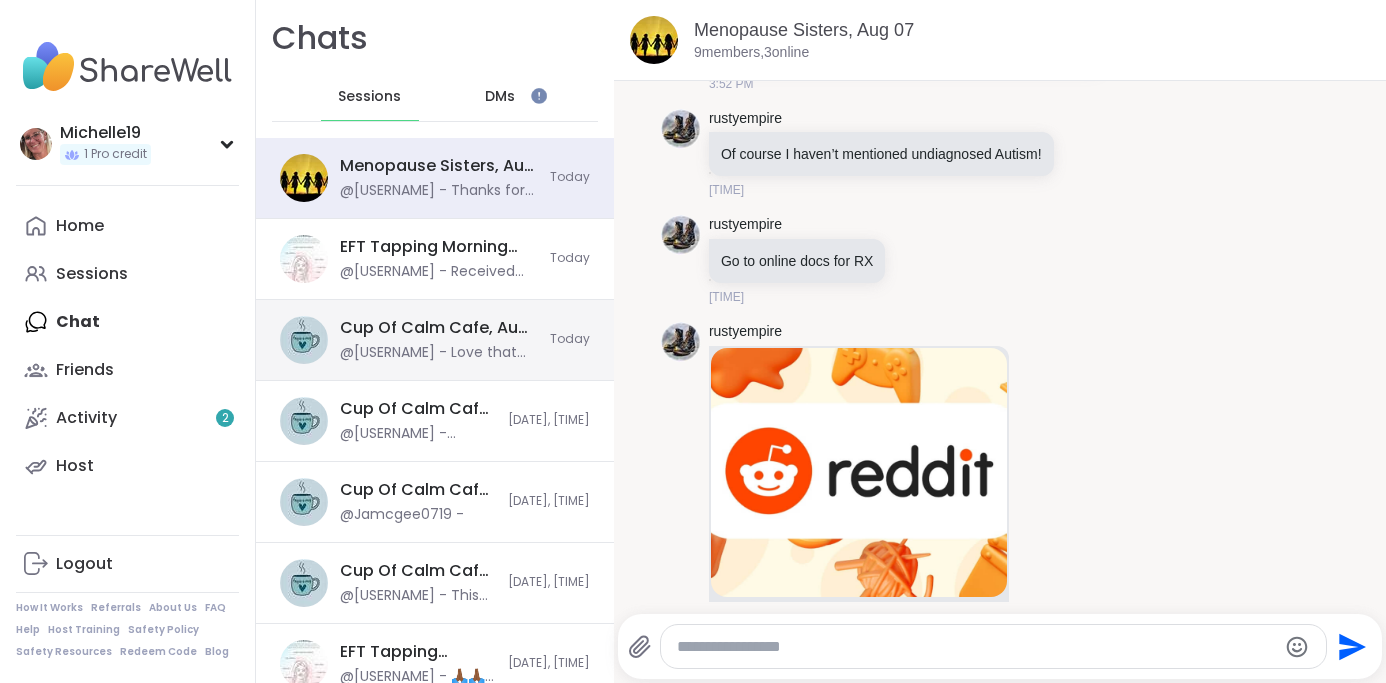 click on "Cup Of Calm Cafe, Aug 07" at bounding box center [439, 328] 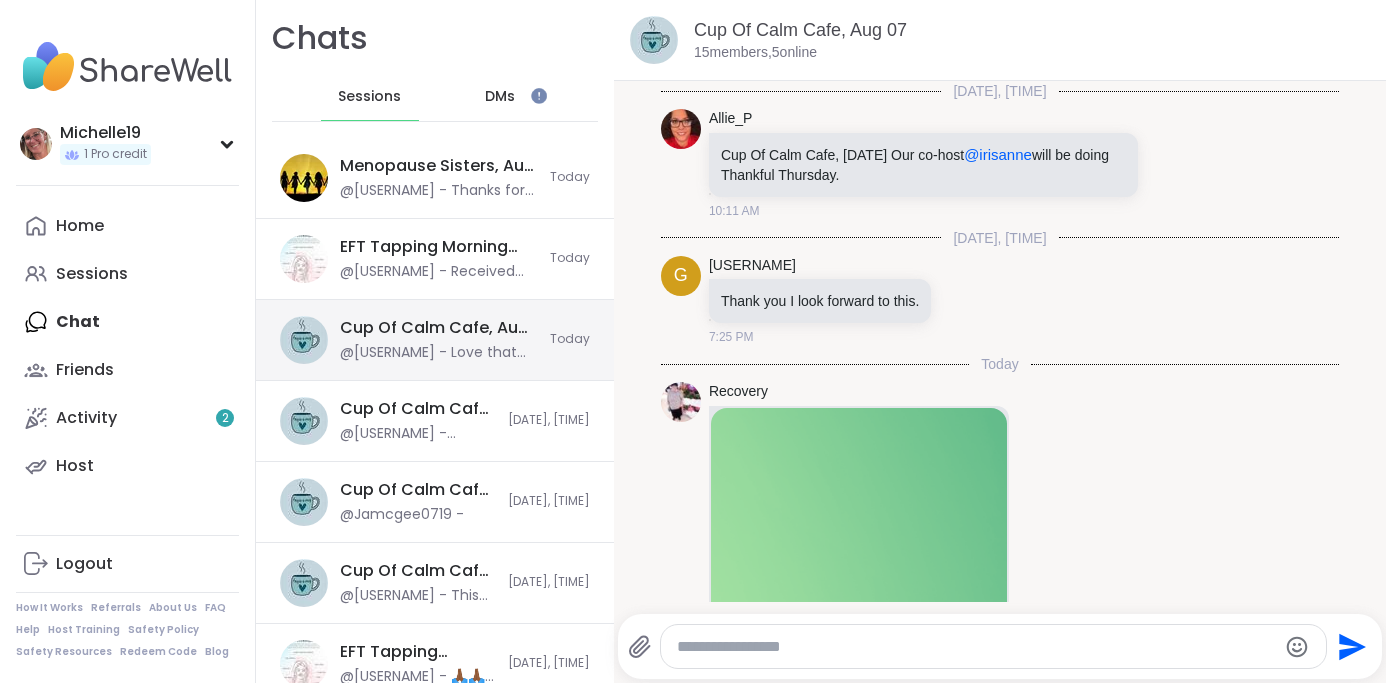 scroll, scrollTop: 4169, scrollLeft: 0, axis: vertical 